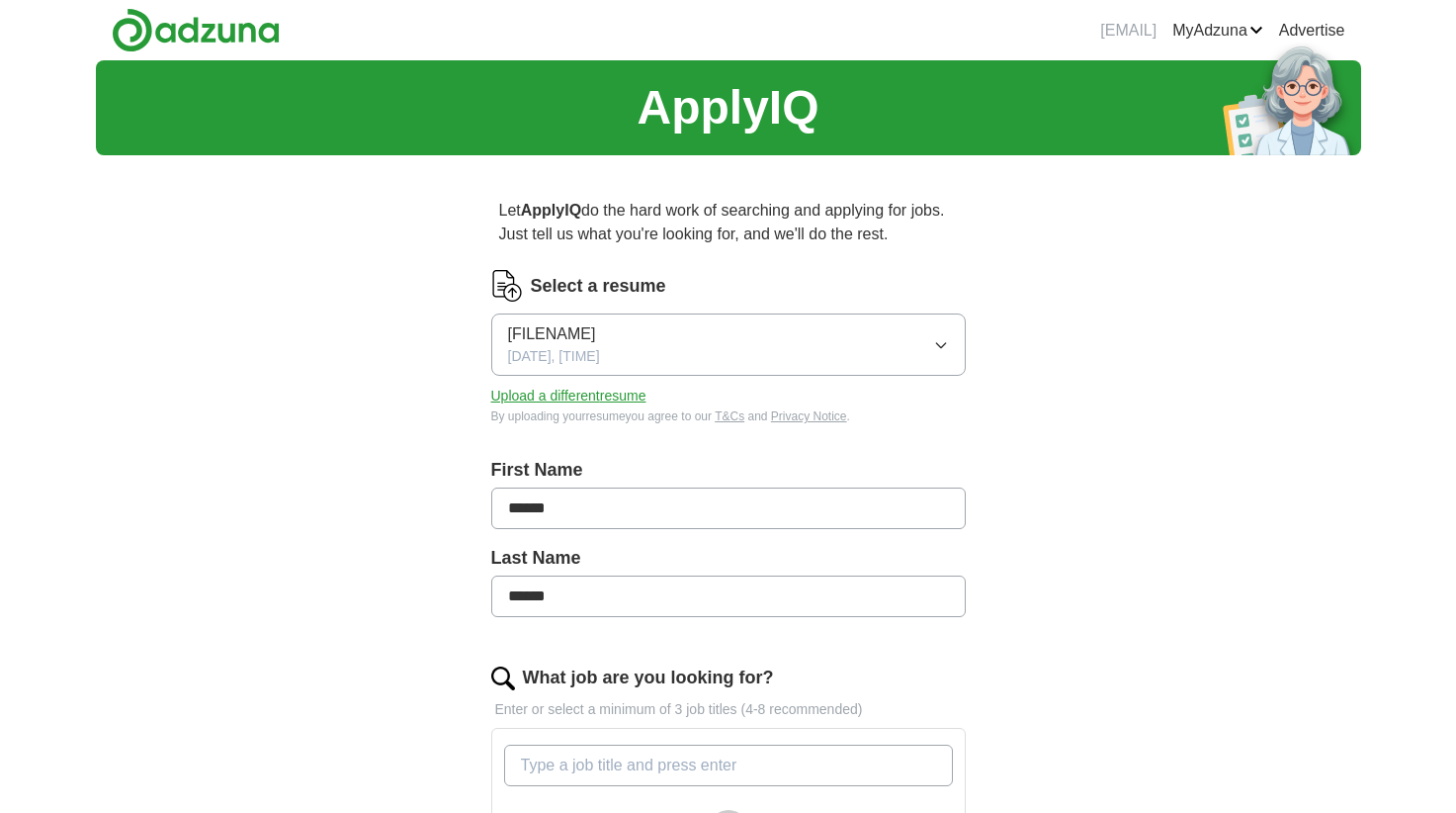 scroll, scrollTop: 0, scrollLeft: 0, axis: both 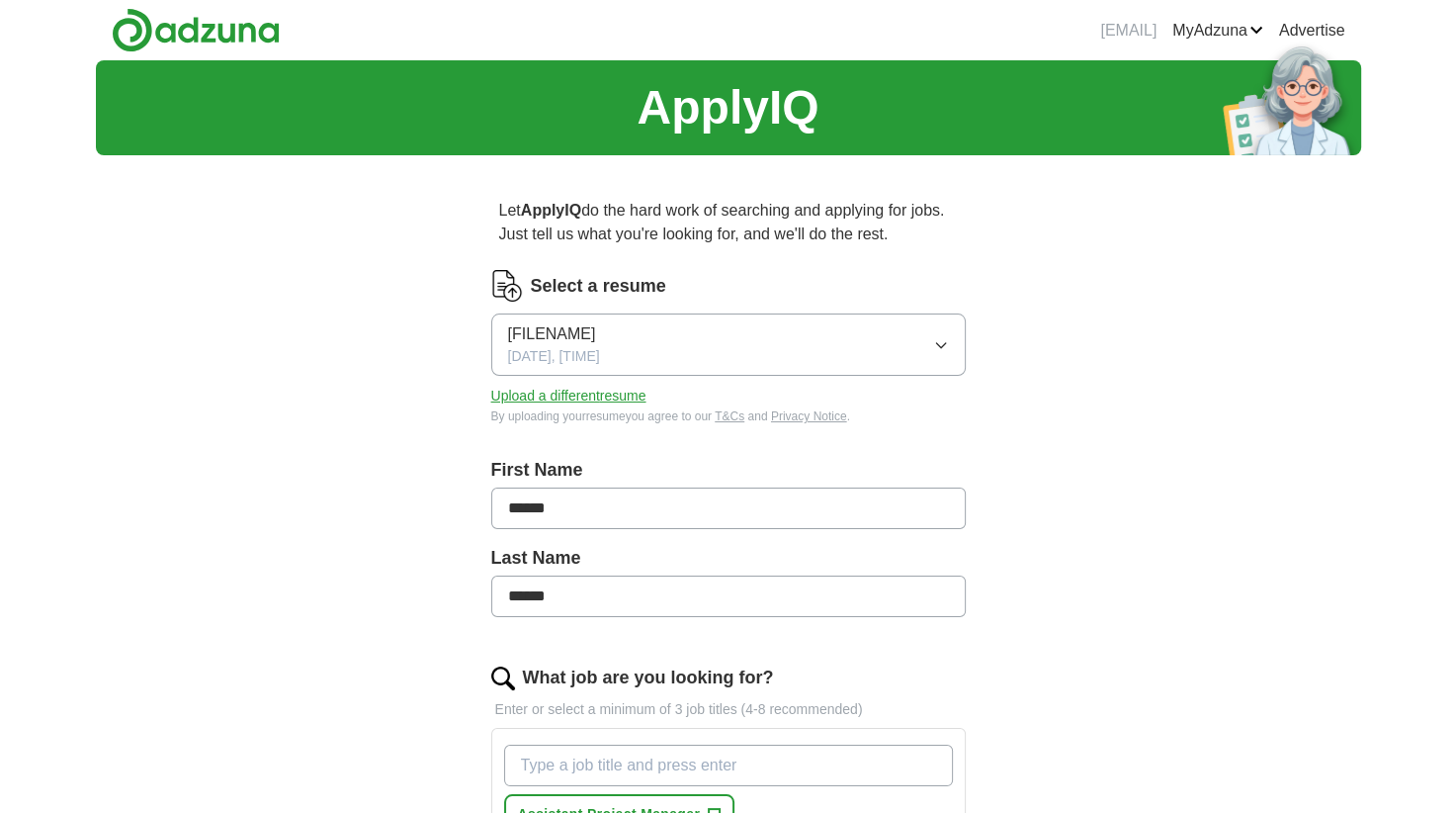 click on "Upload a different  resume" at bounding box center (568, 396) 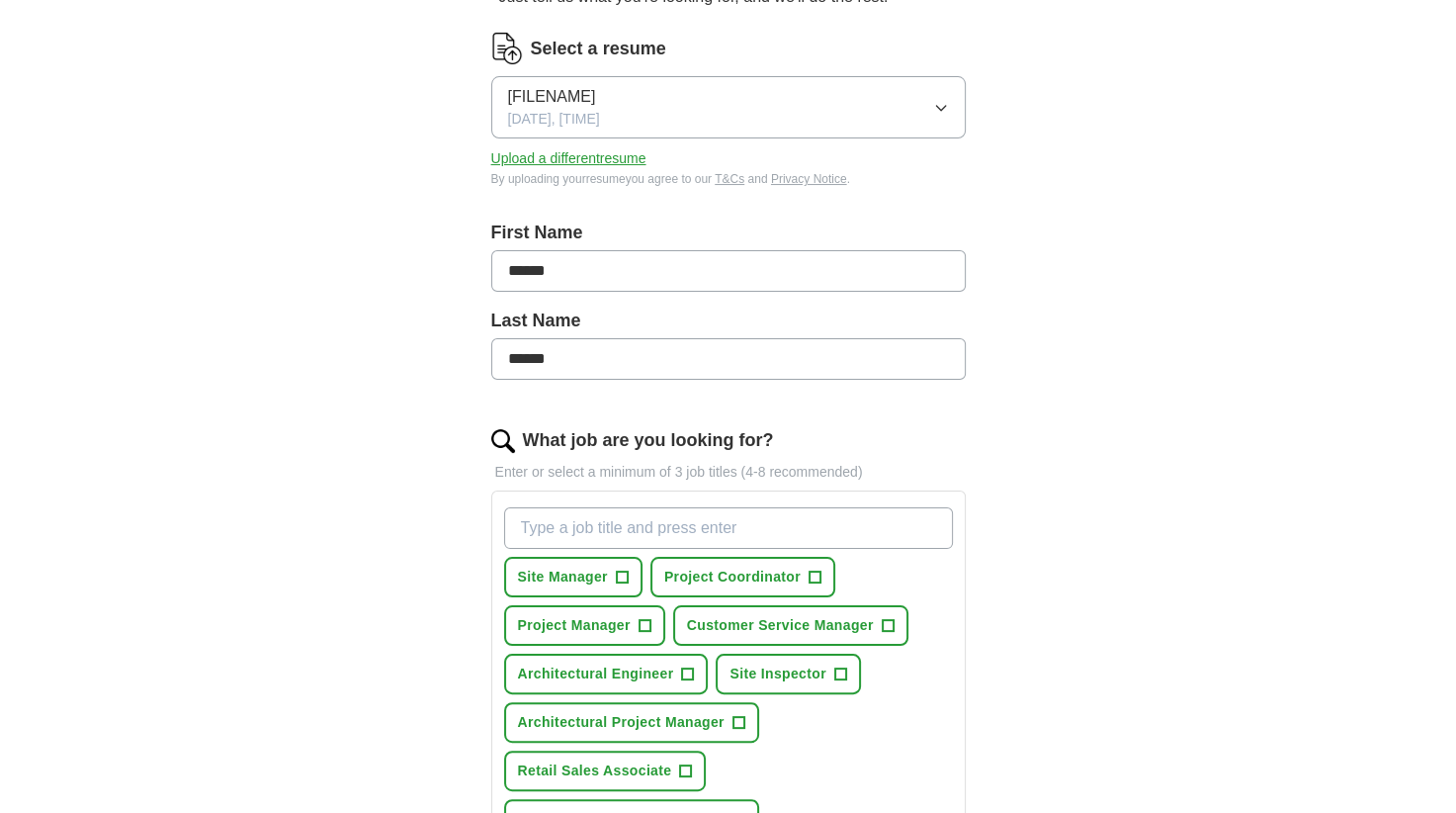scroll, scrollTop: 277, scrollLeft: 0, axis: vertical 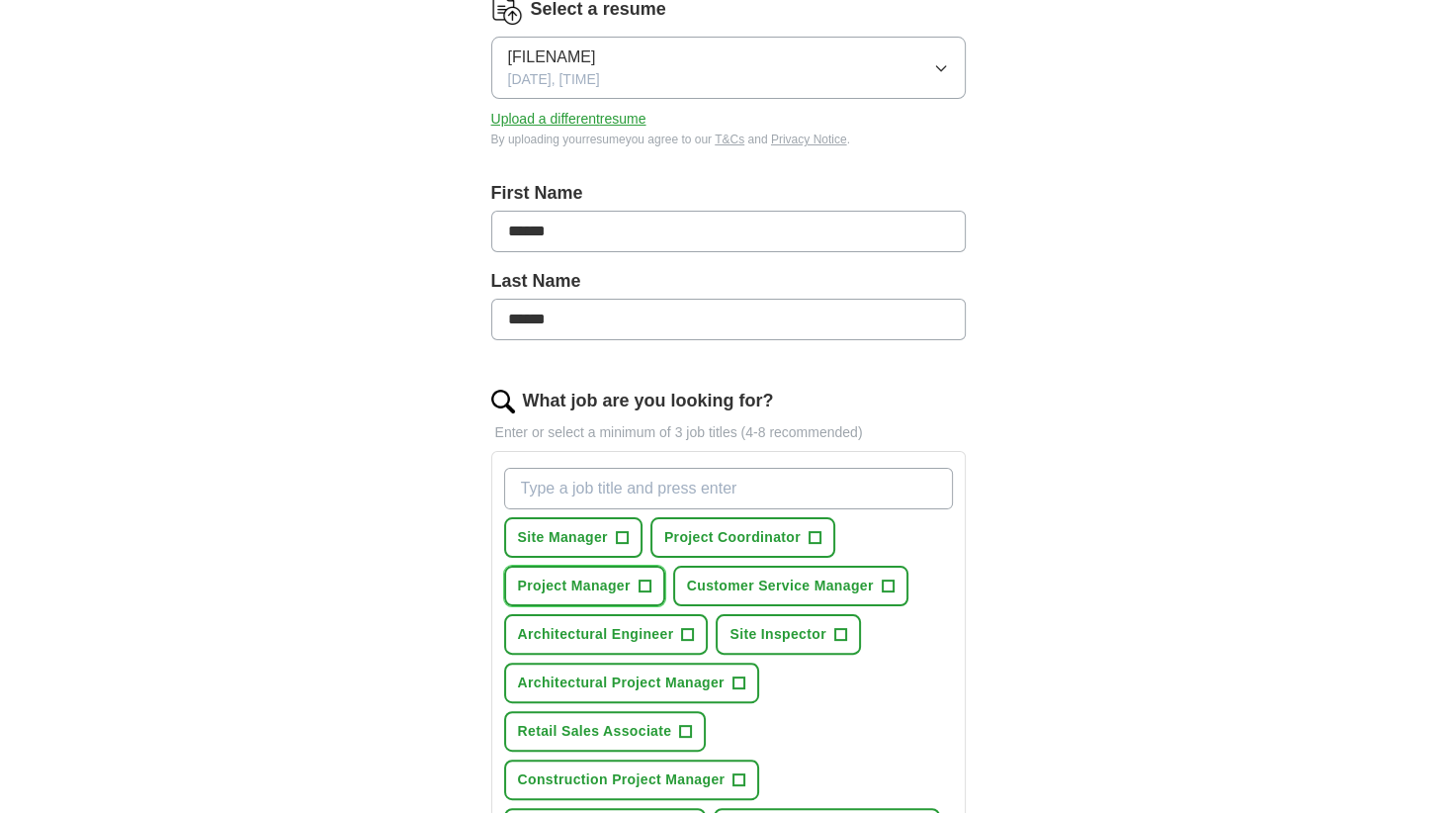 click on "+" at bounding box center (644, 587) 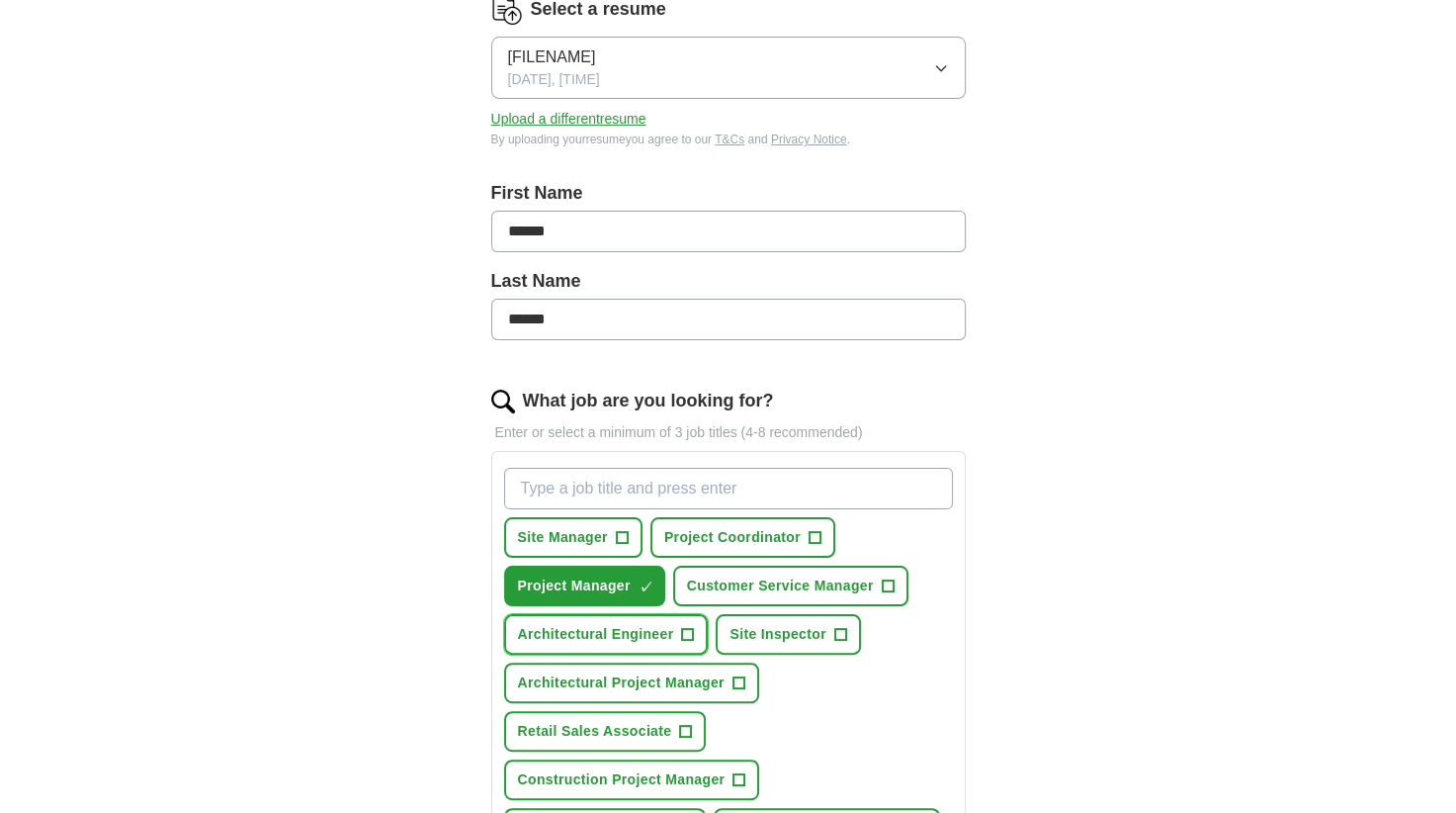 click on "+" at bounding box center (688, 635) 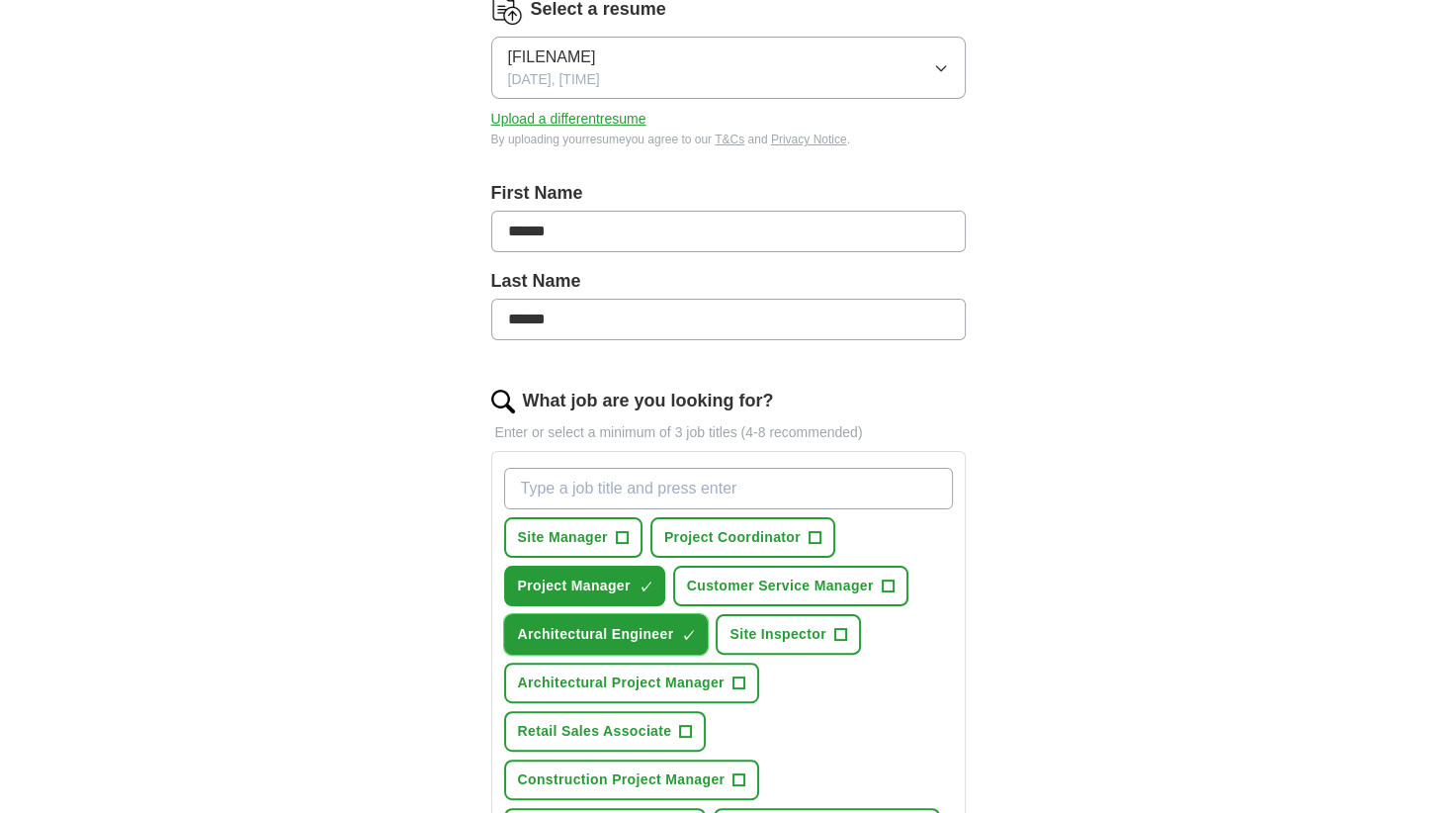 click on "×" at bounding box center [0, 0] 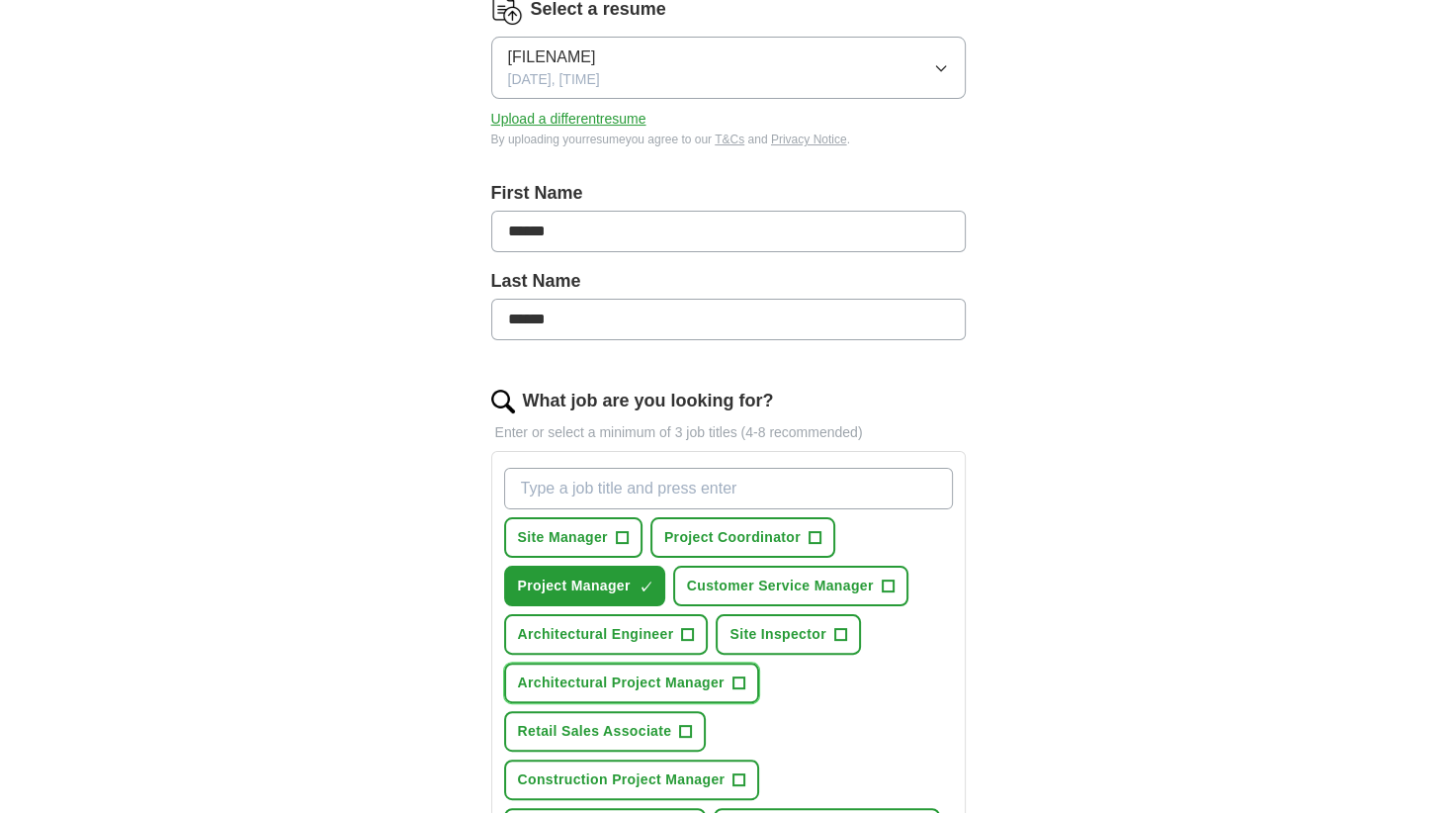 click on "+" at bounding box center (738, 683) 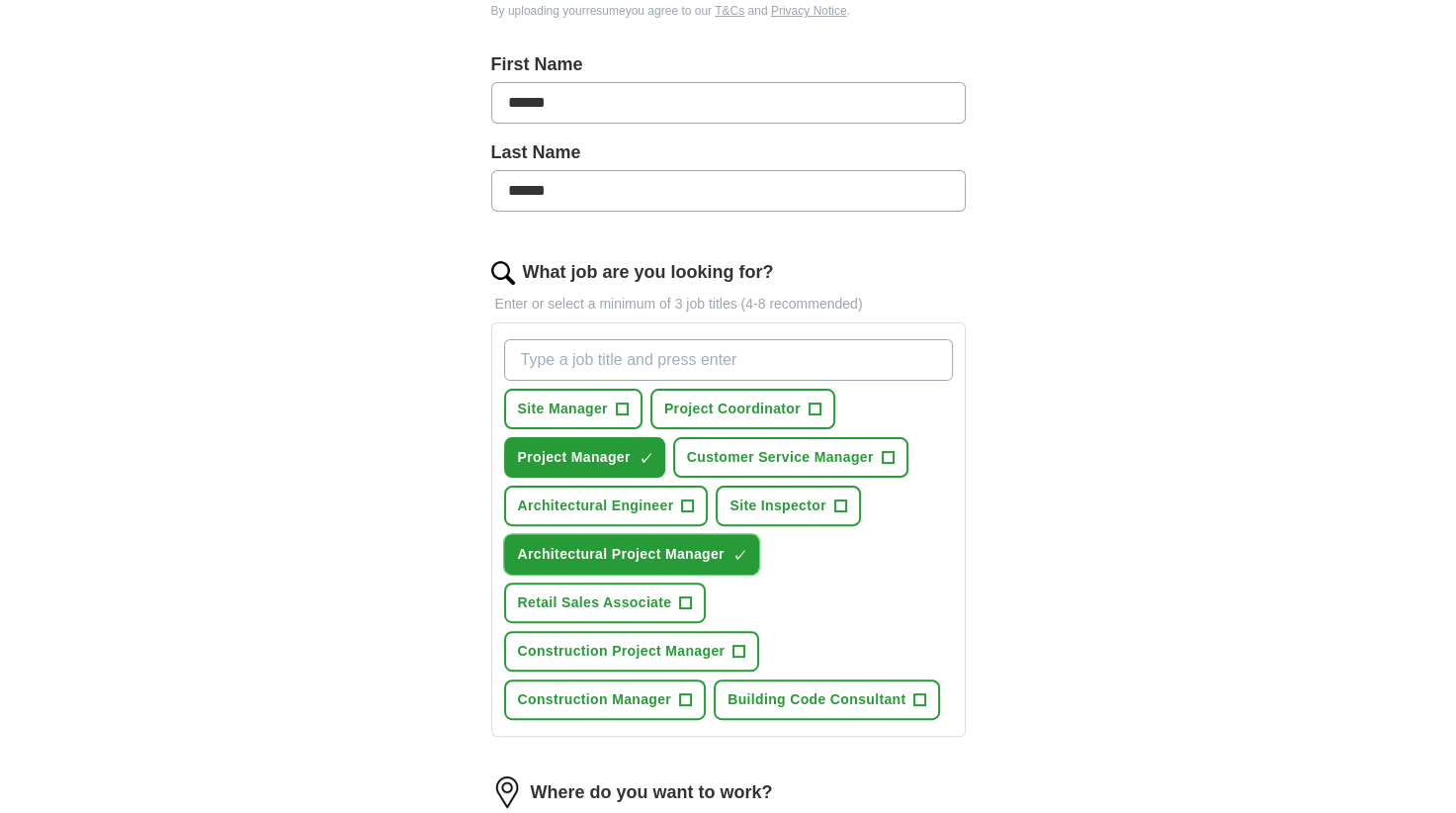 scroll, scrollTop: 435, scrollLeft: 0, axis: vertical 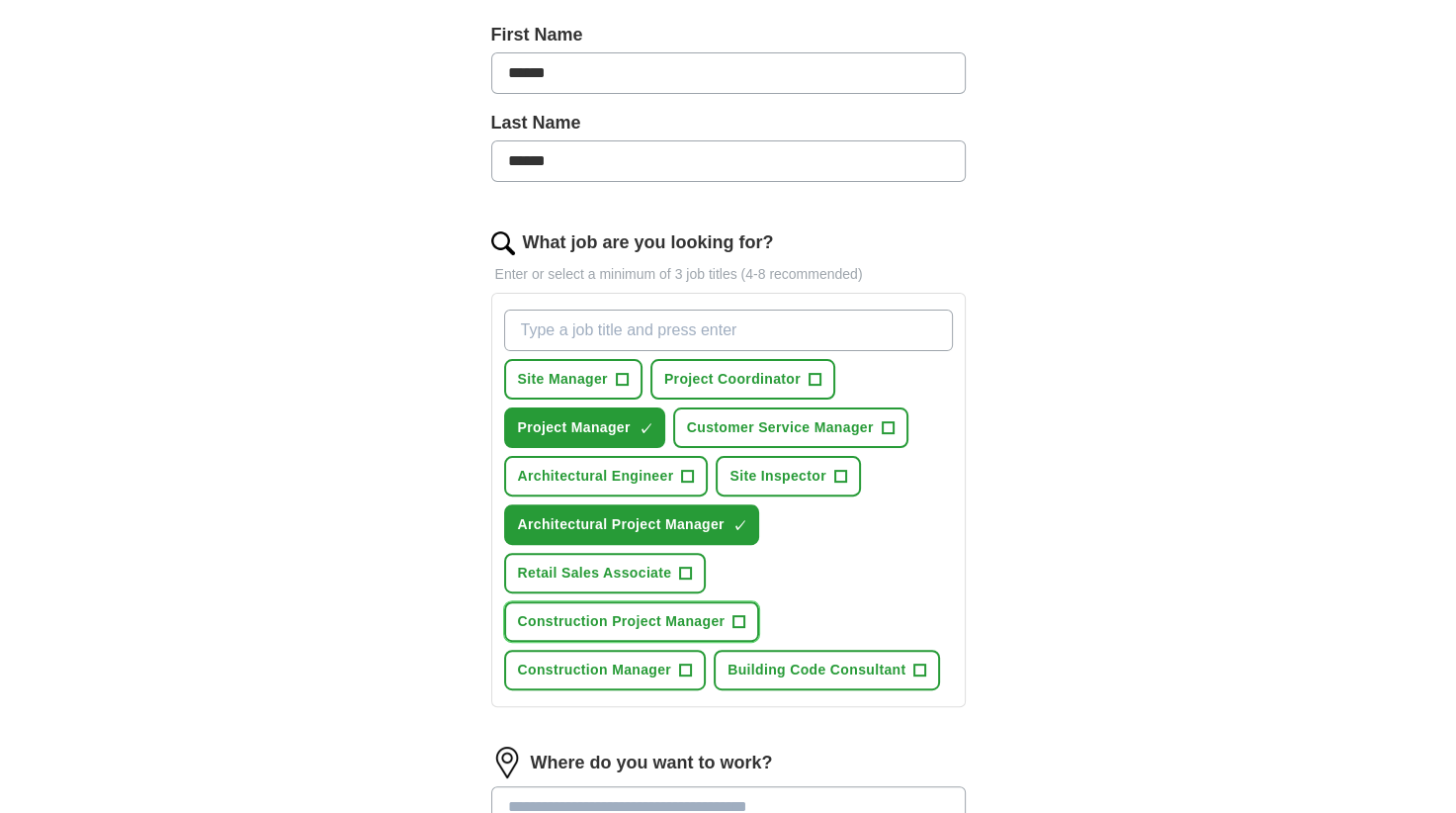 click on "Construction Project Manager +" at bounding box center [632, 621] 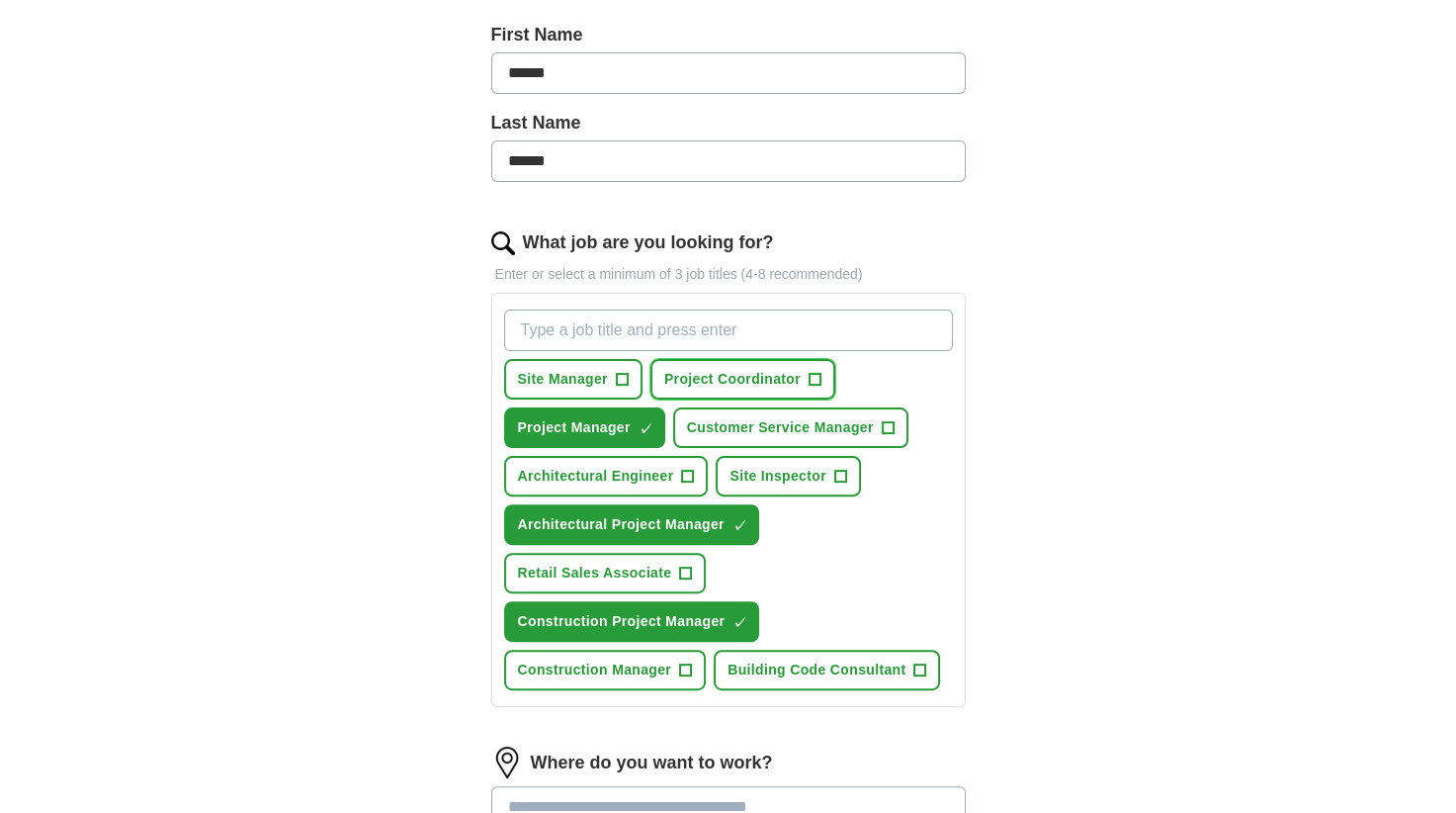 click on "+" at bounding box center [814, 380] 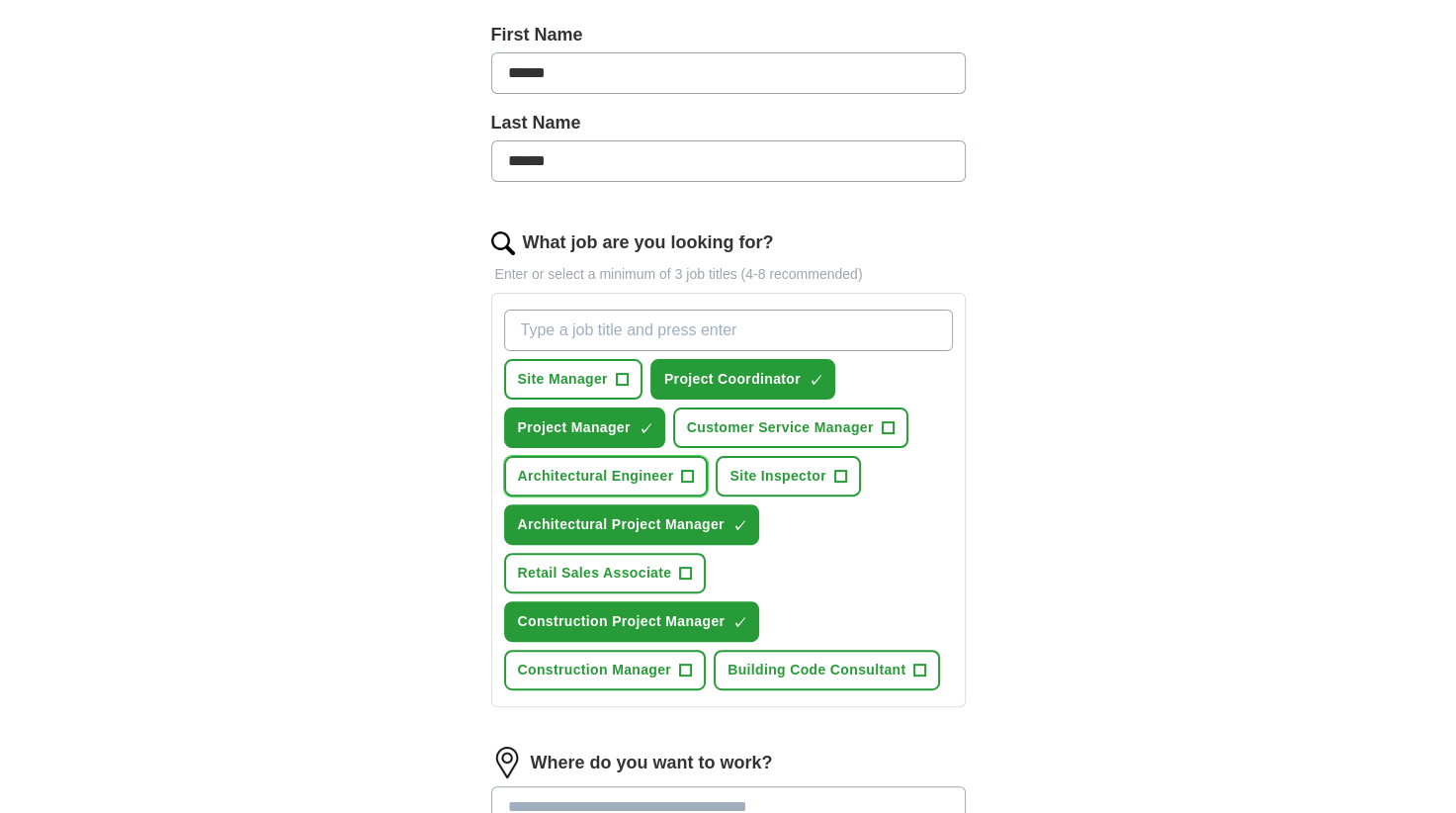click on "+" at bounding box center (688, 477) 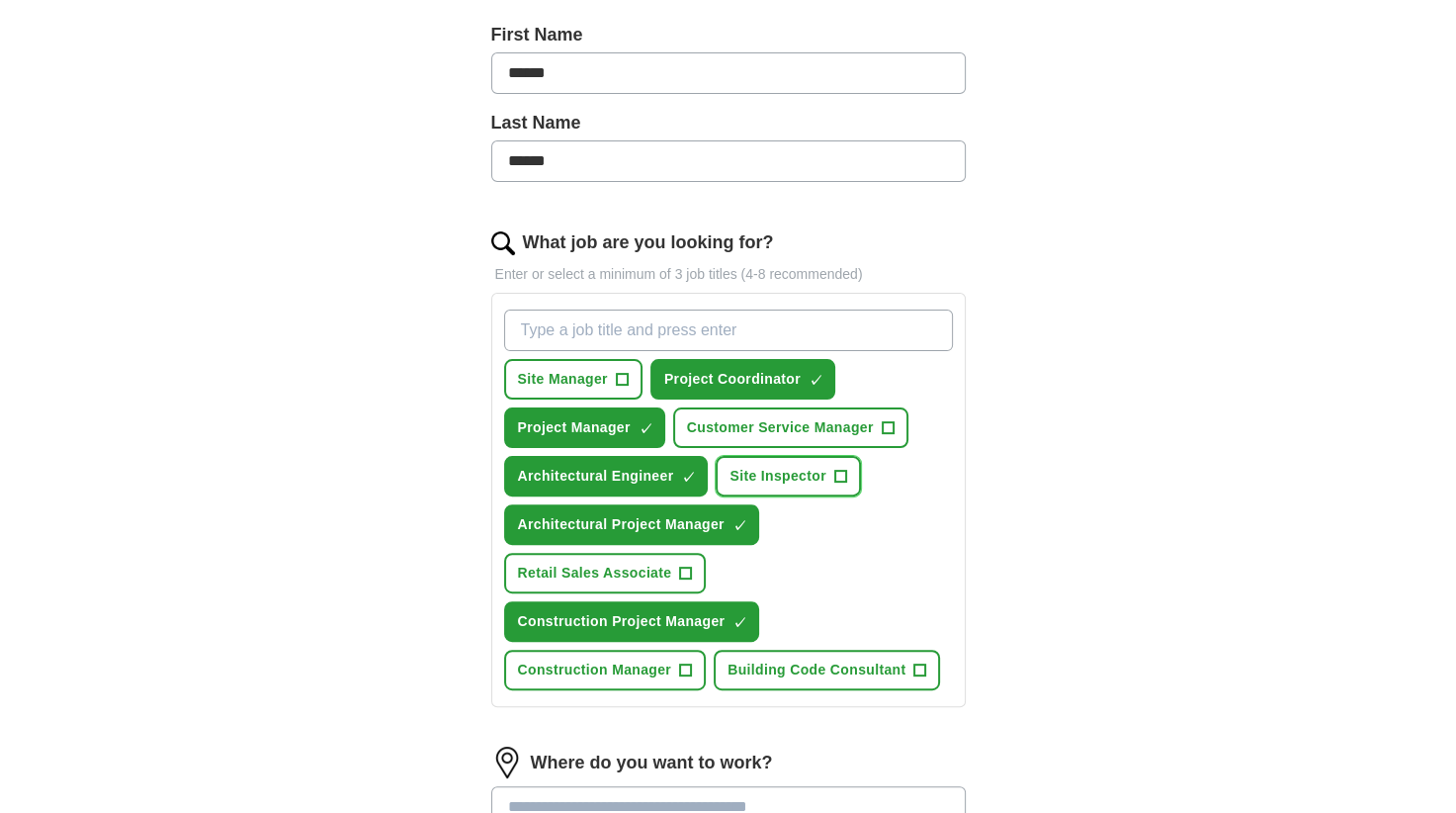 click on "+" at bounding box center [840, 477] 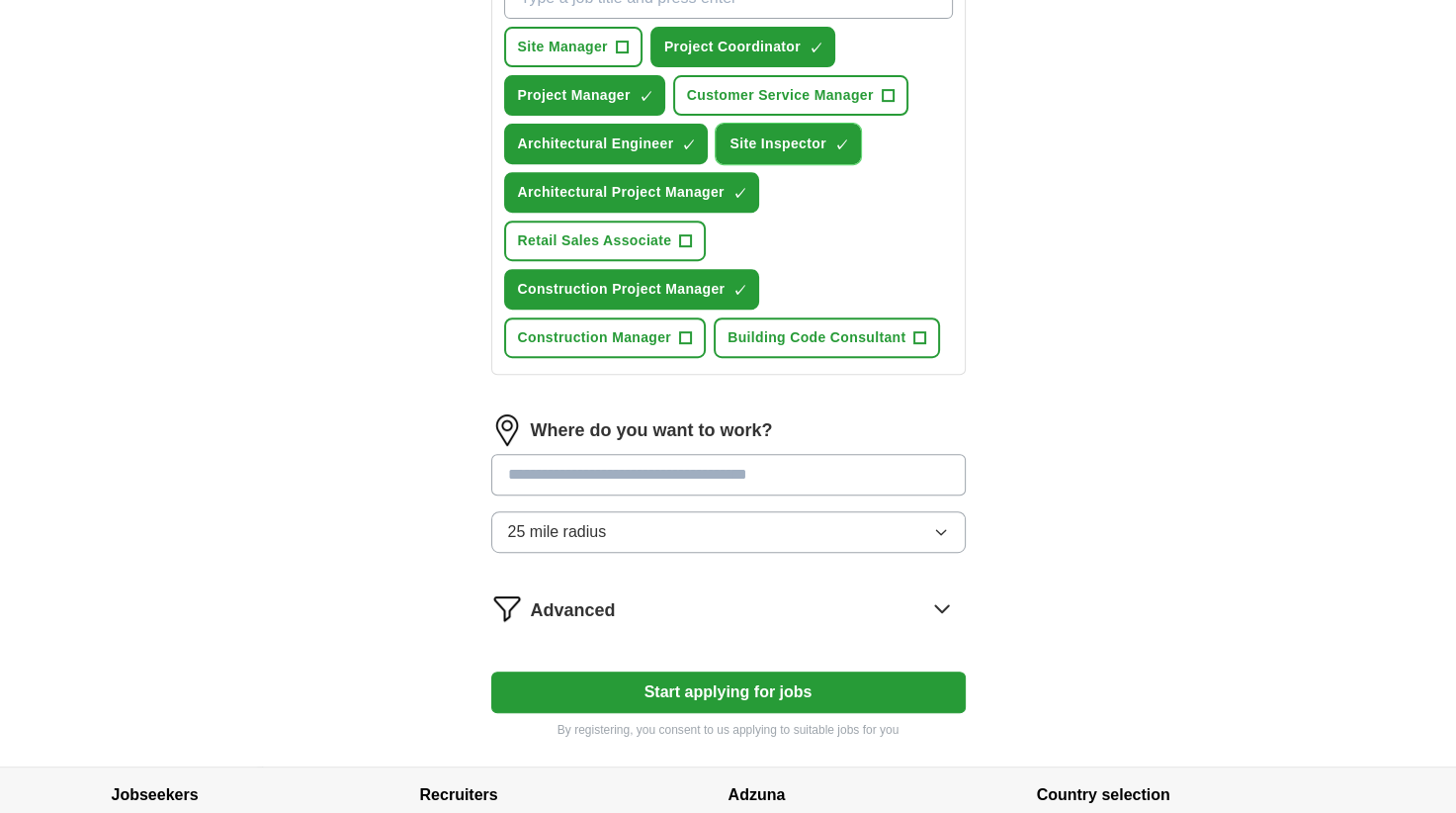 scroll, scrollTop: 791, scrollLeft: 0, axis: vertical 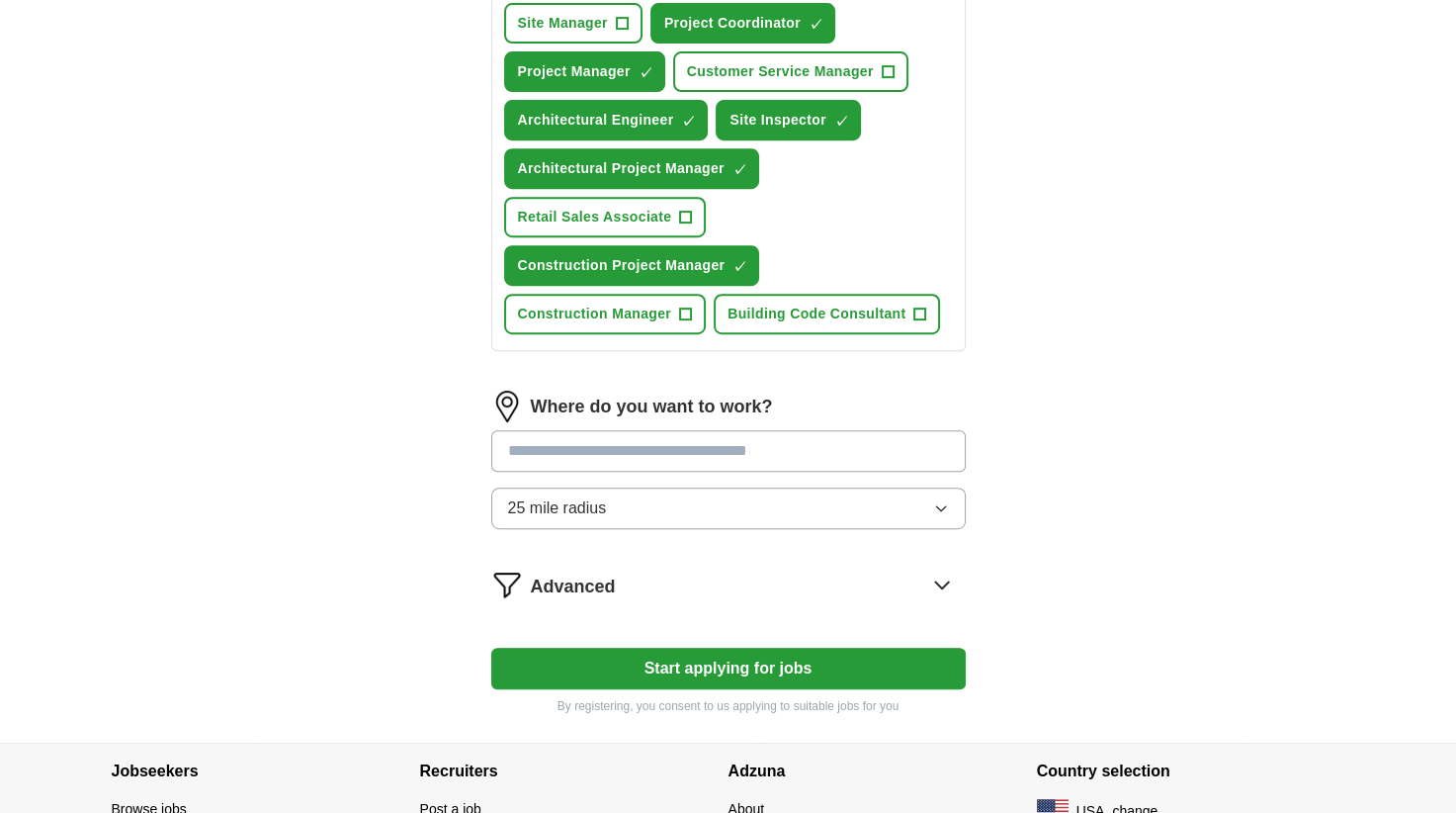 click 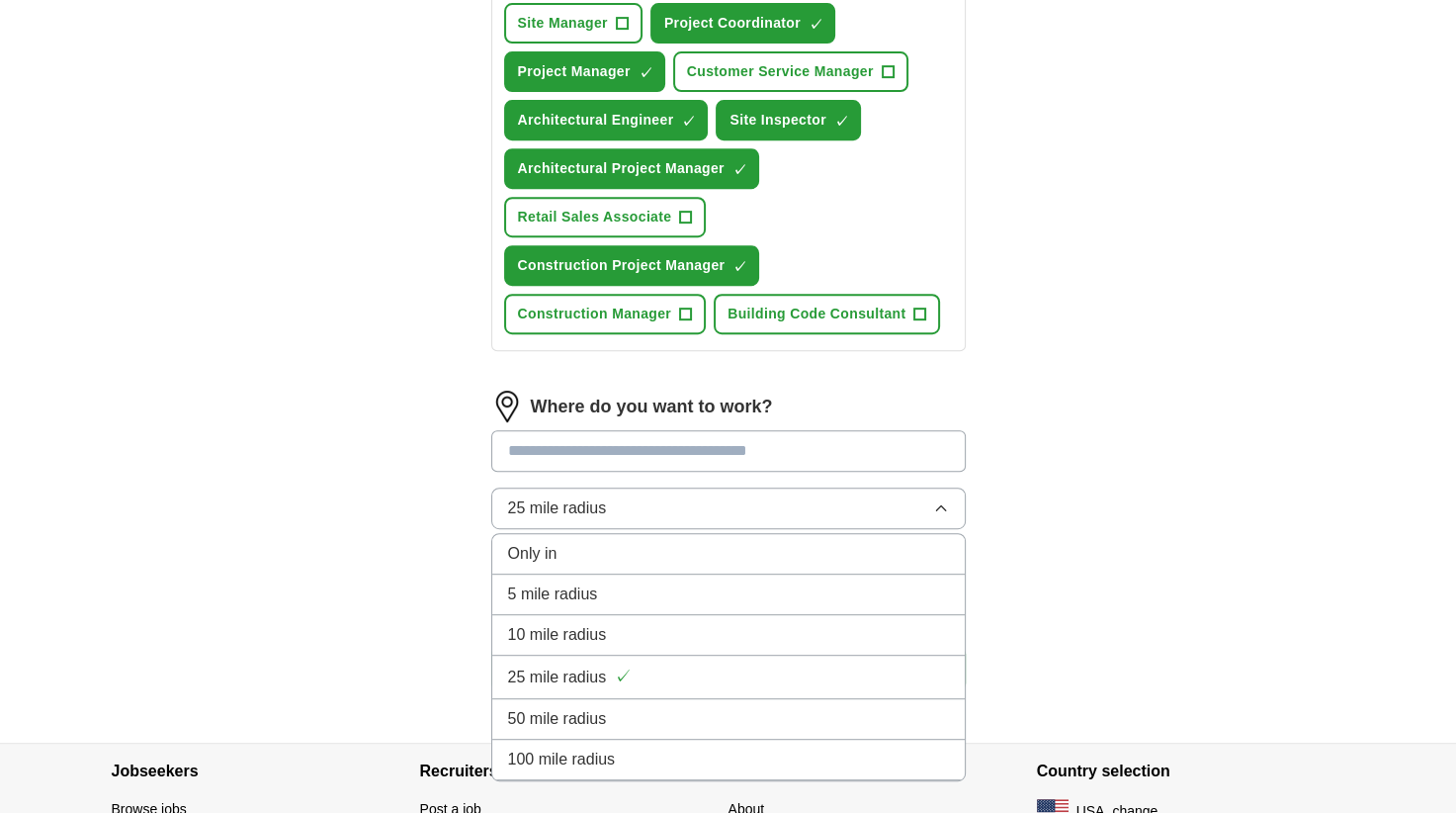 click on "50 mile radius" at bounding box center [728, 719] 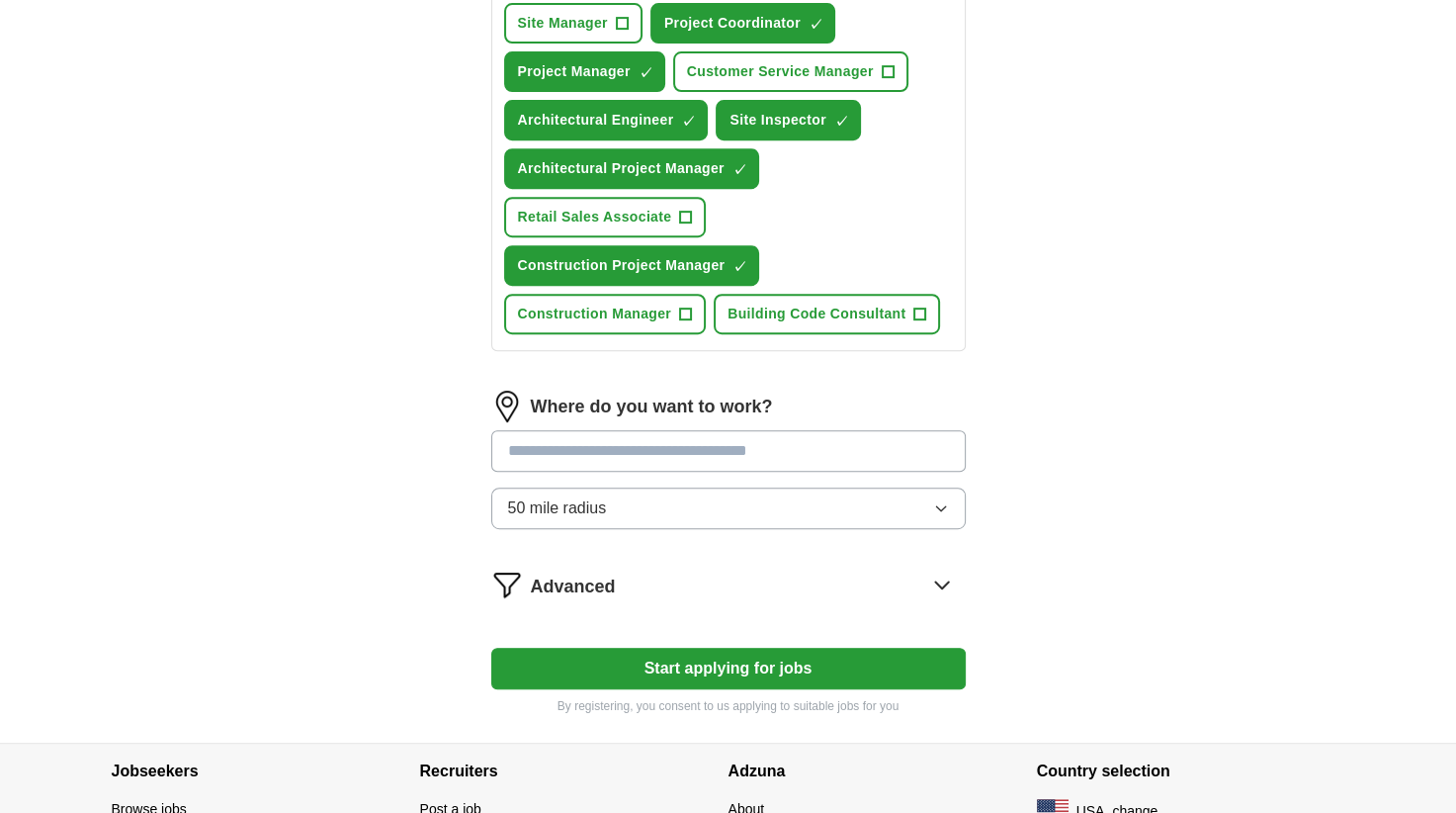 click at bounding box center [728, 451] 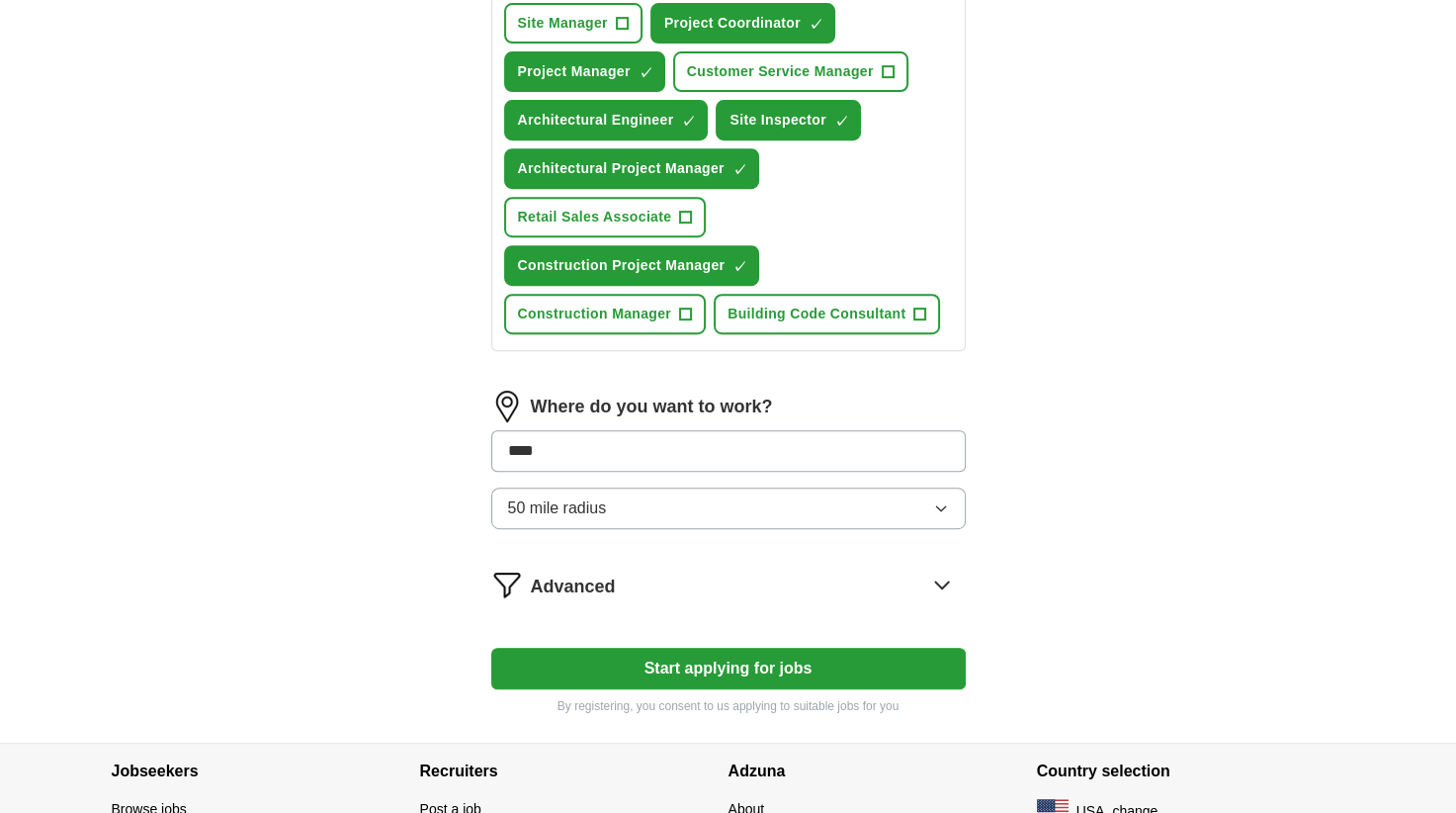 type on "*****" 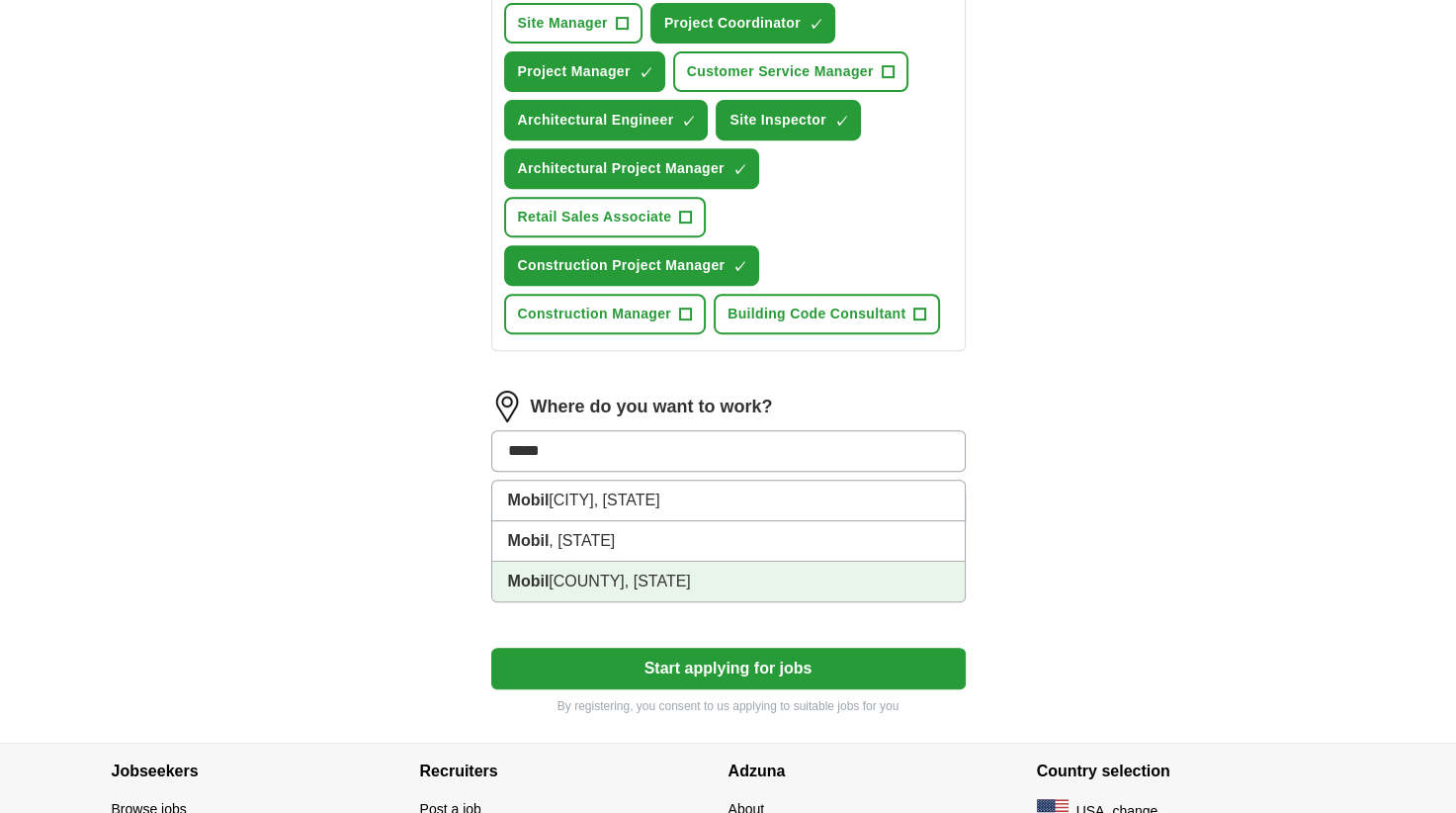 click on "[CITY], [STATE]" at bounding box center (728, 582) 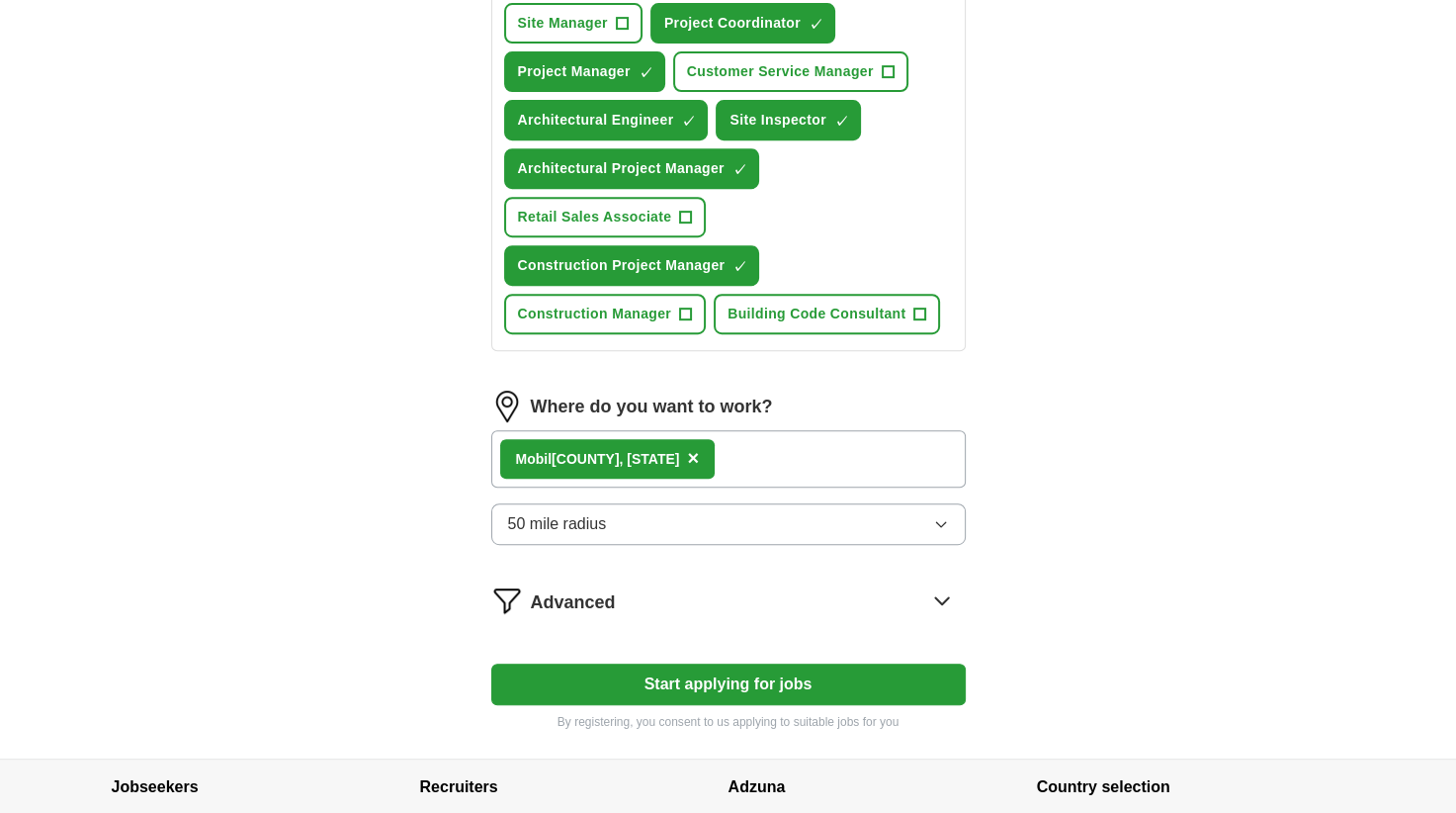 click 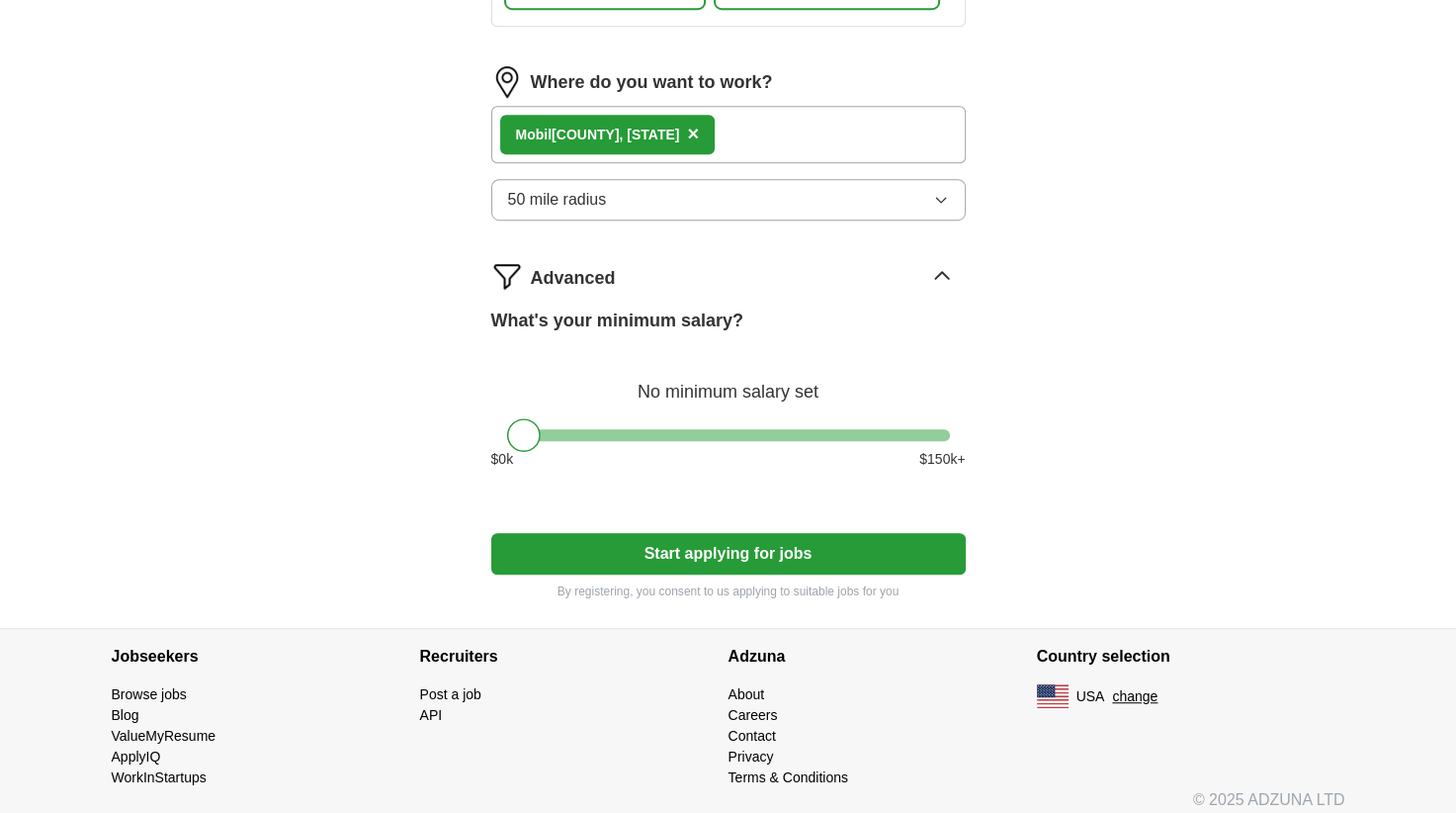 scroll, scrollTop: 1121, scrollLeft: 0, axis: vertical 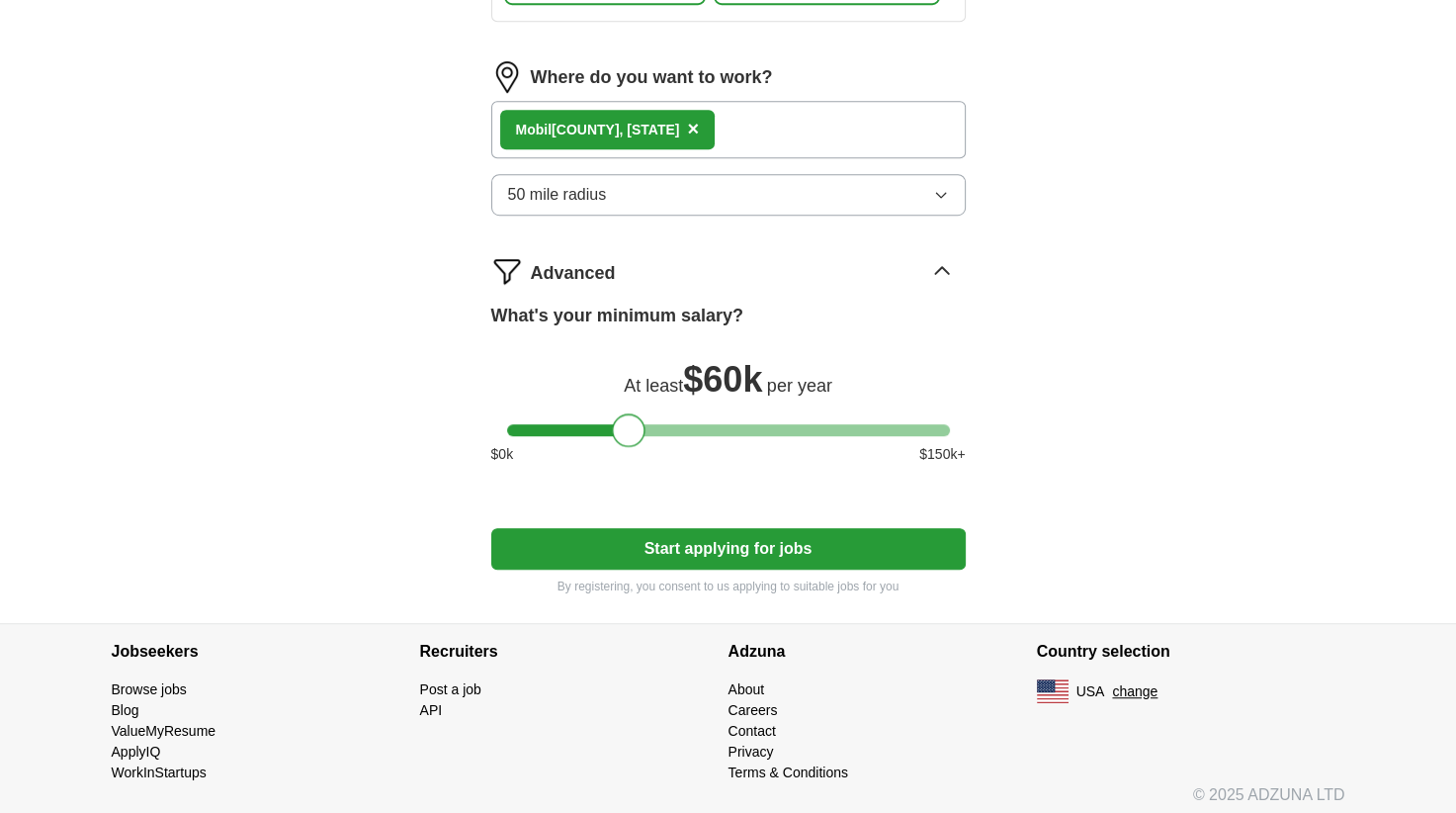 click at bounding box center [728, 430] 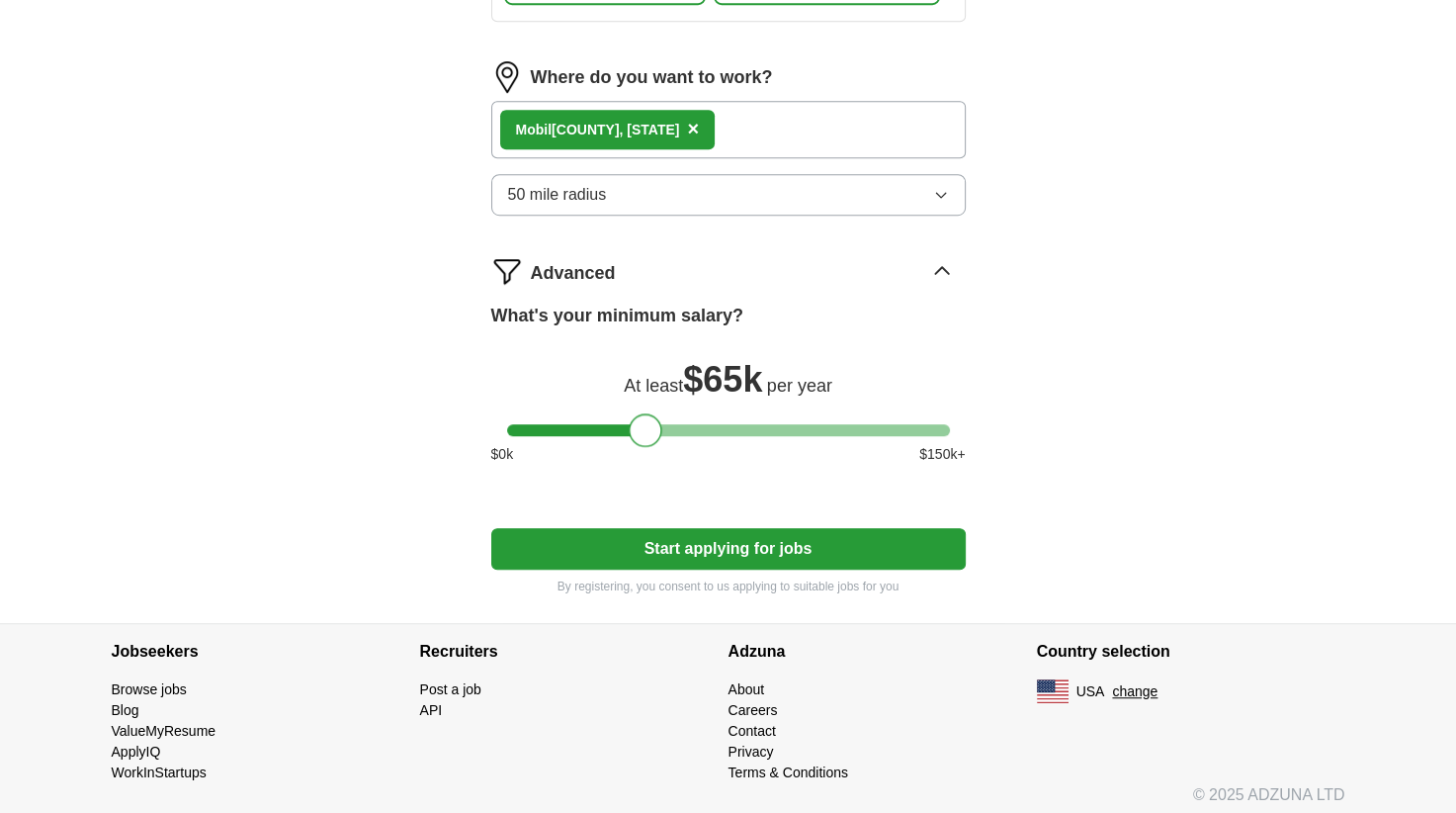 click at bounding box center (728, 430) 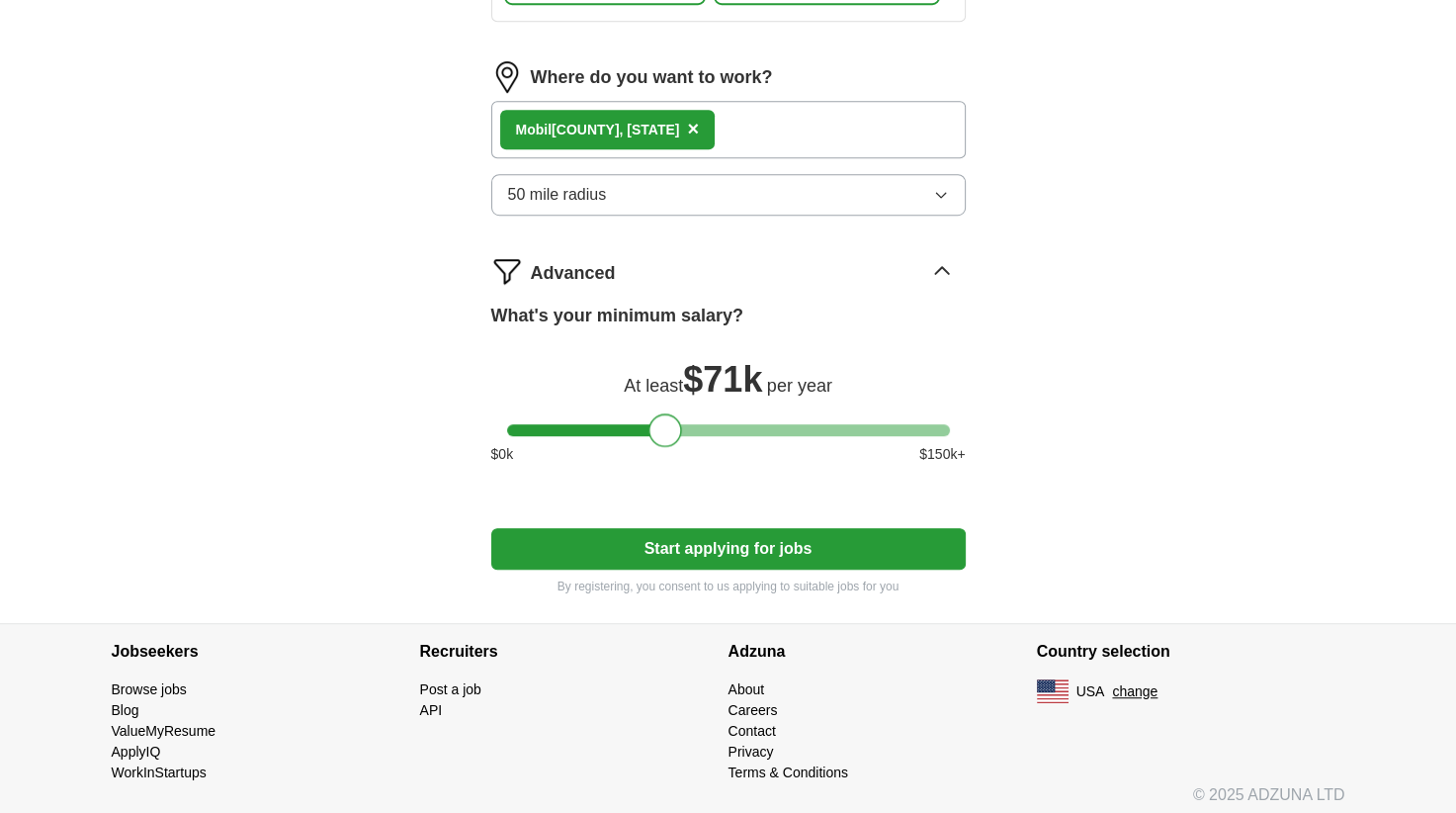 click at bounding box center [728, 430] 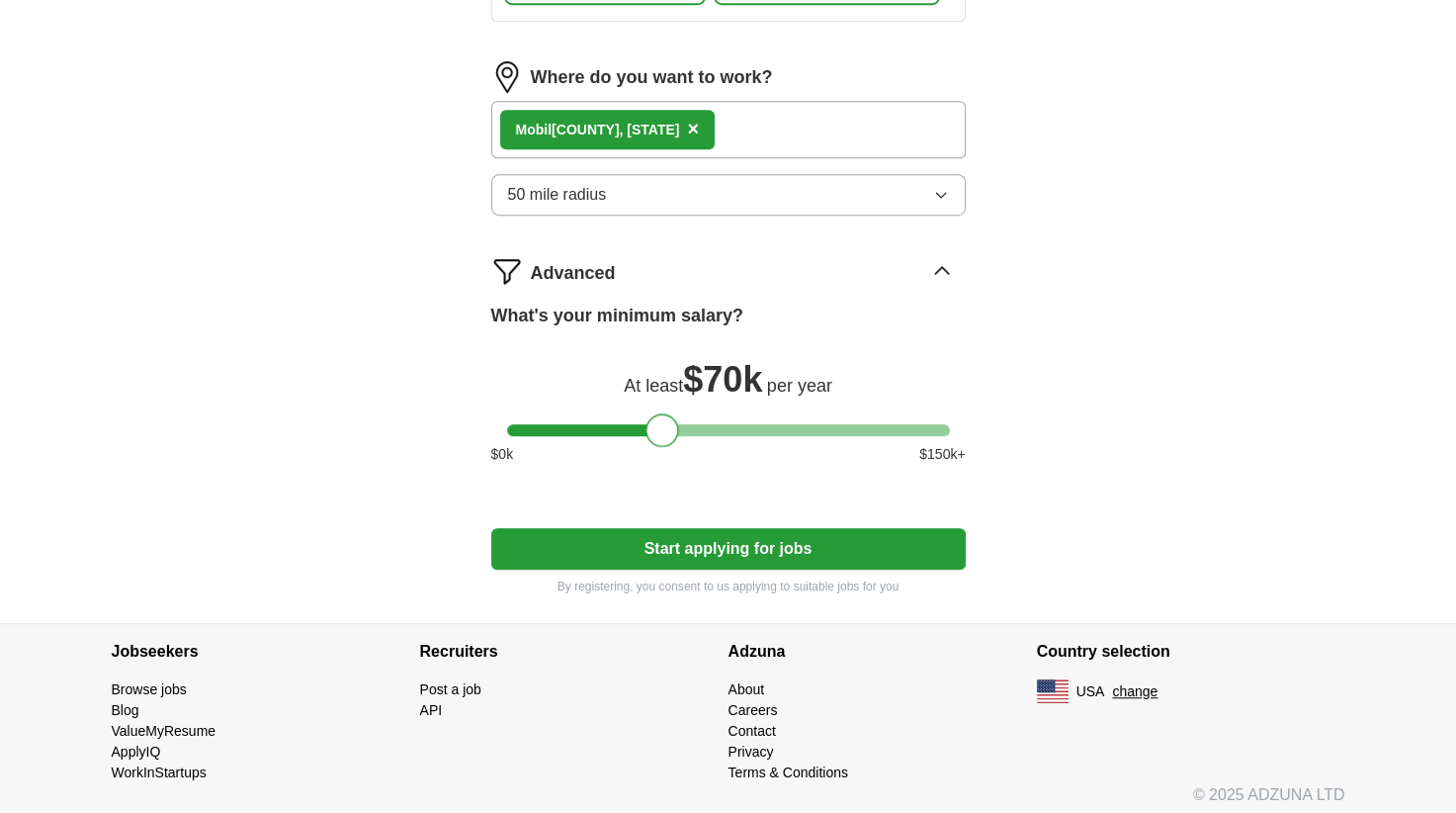 click at bounding box center [662, 430] 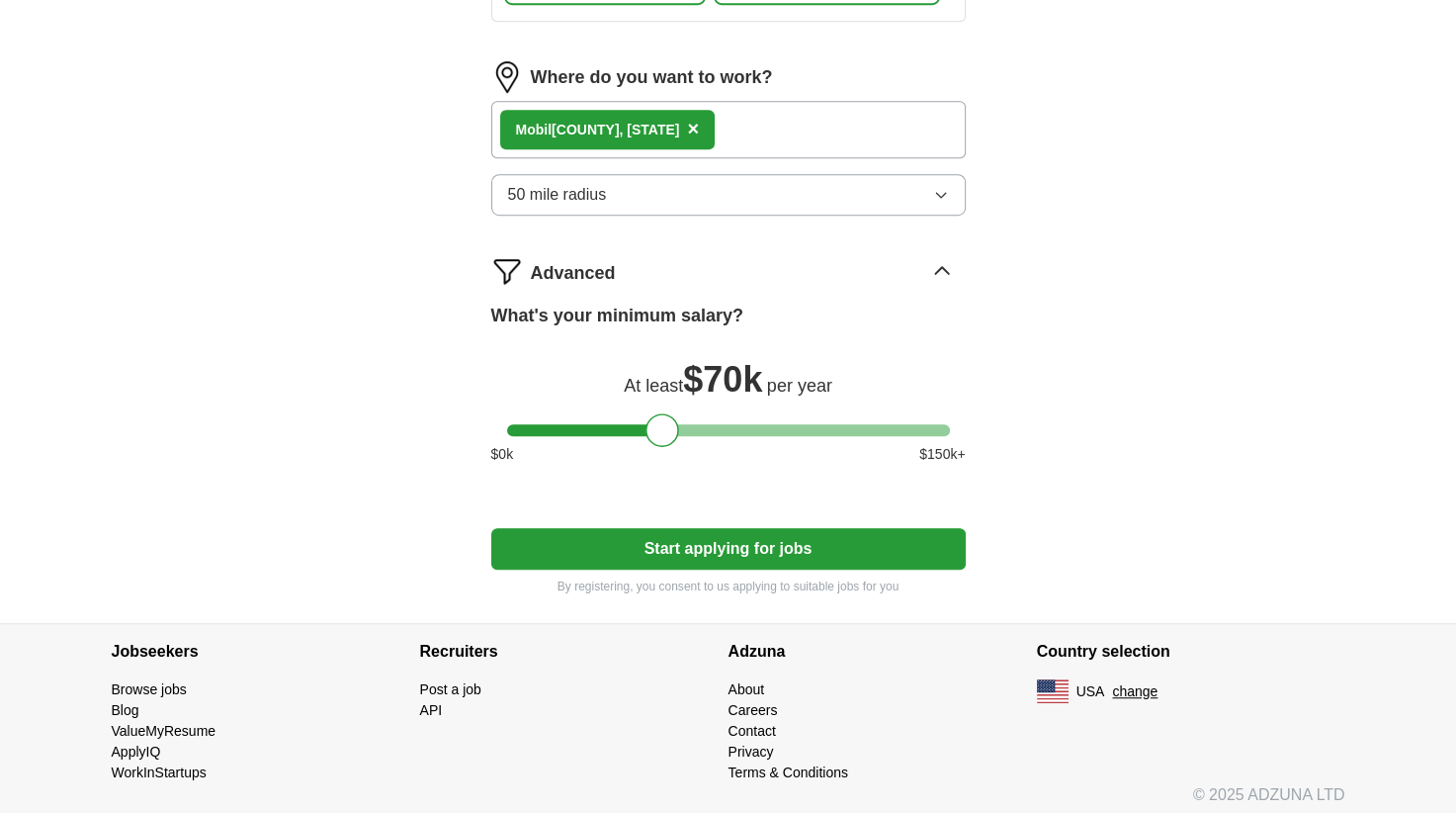 click on "Start applying for jobs" at bounding box center [728, 549] 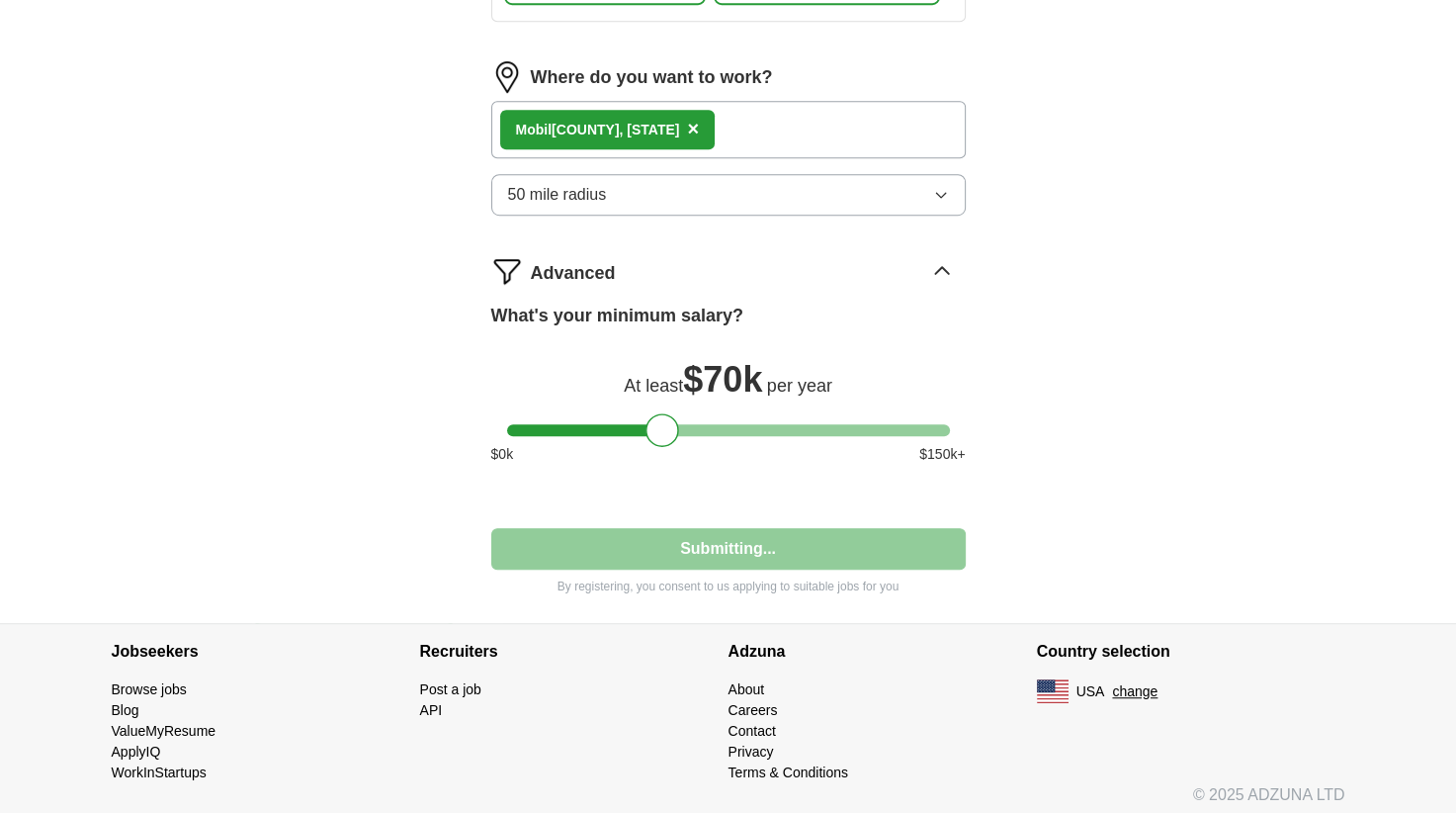 select on "**" 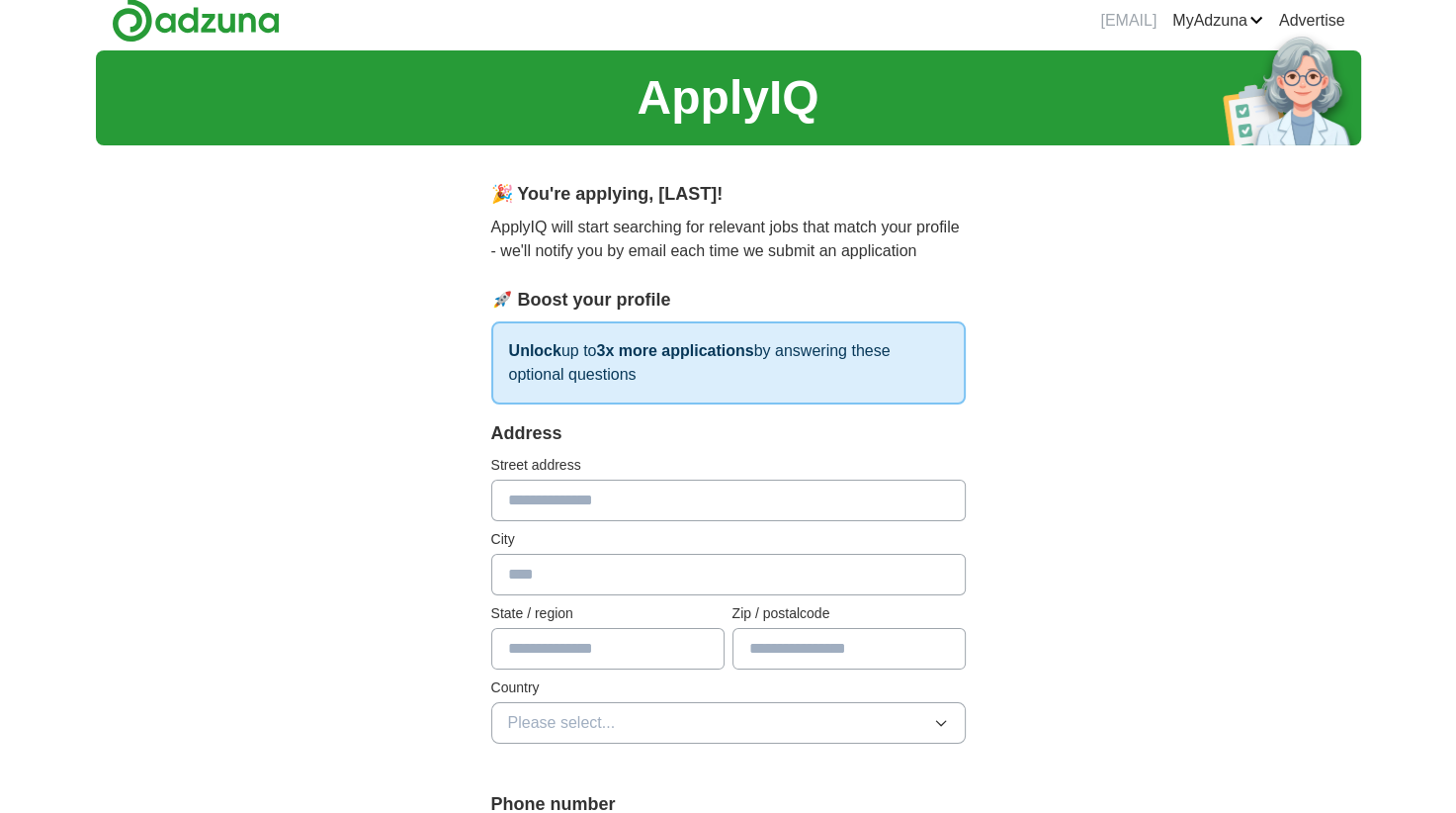 scroll, scrollTop: 0, scrollLeft: 0, axis: both 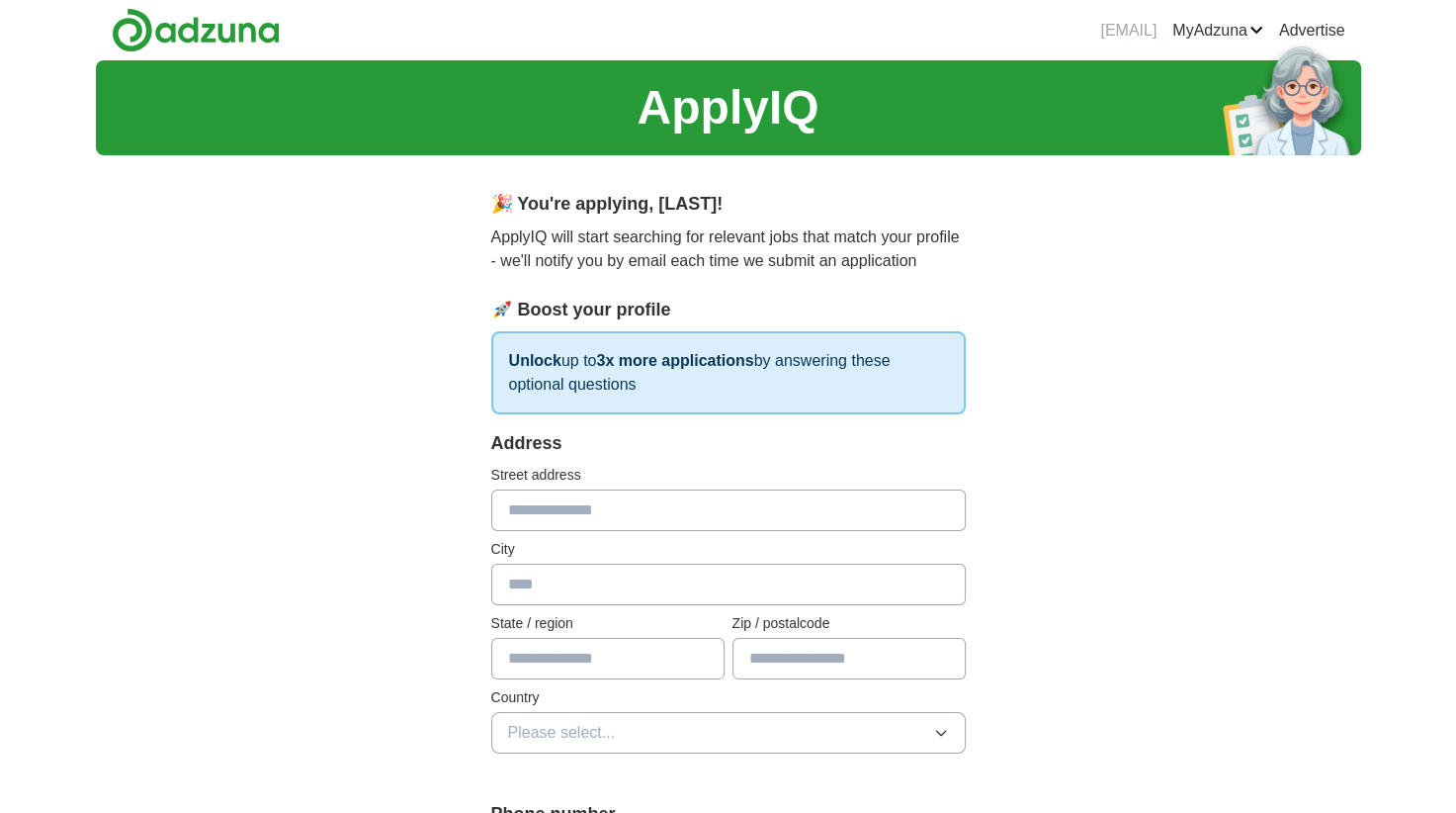 click at bounding box center (728, 510) 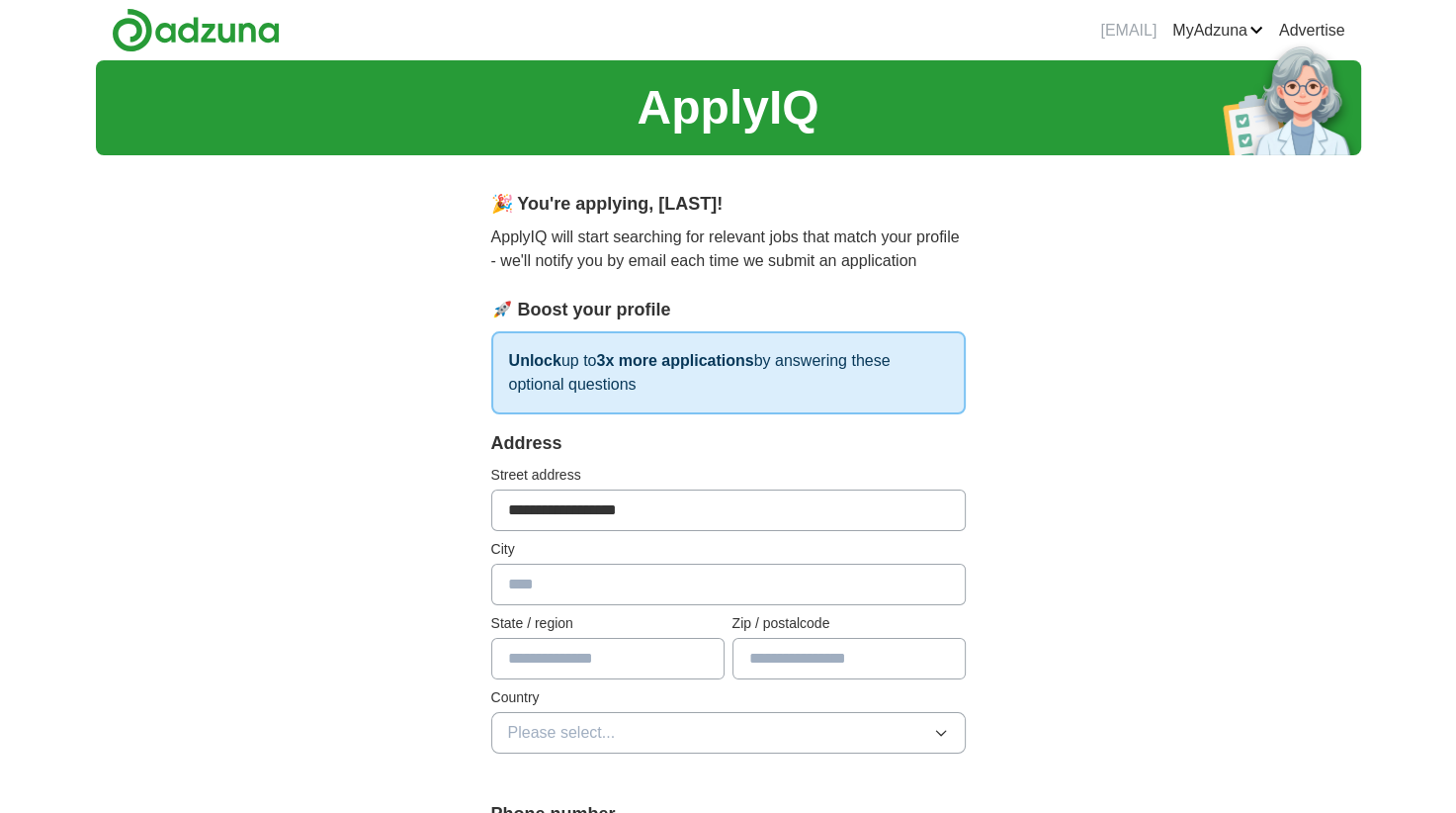 type on "******" 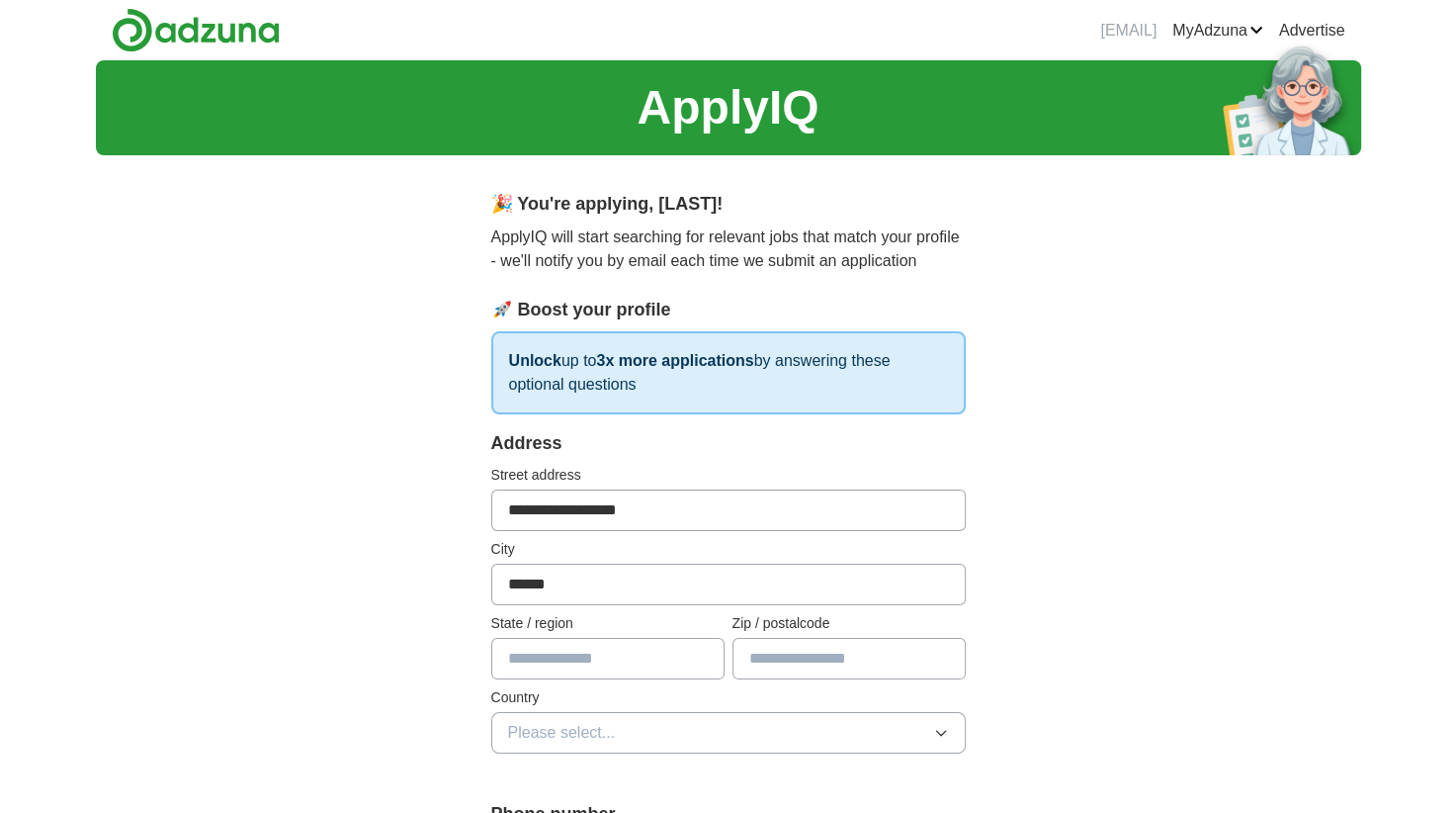 type on "*******" 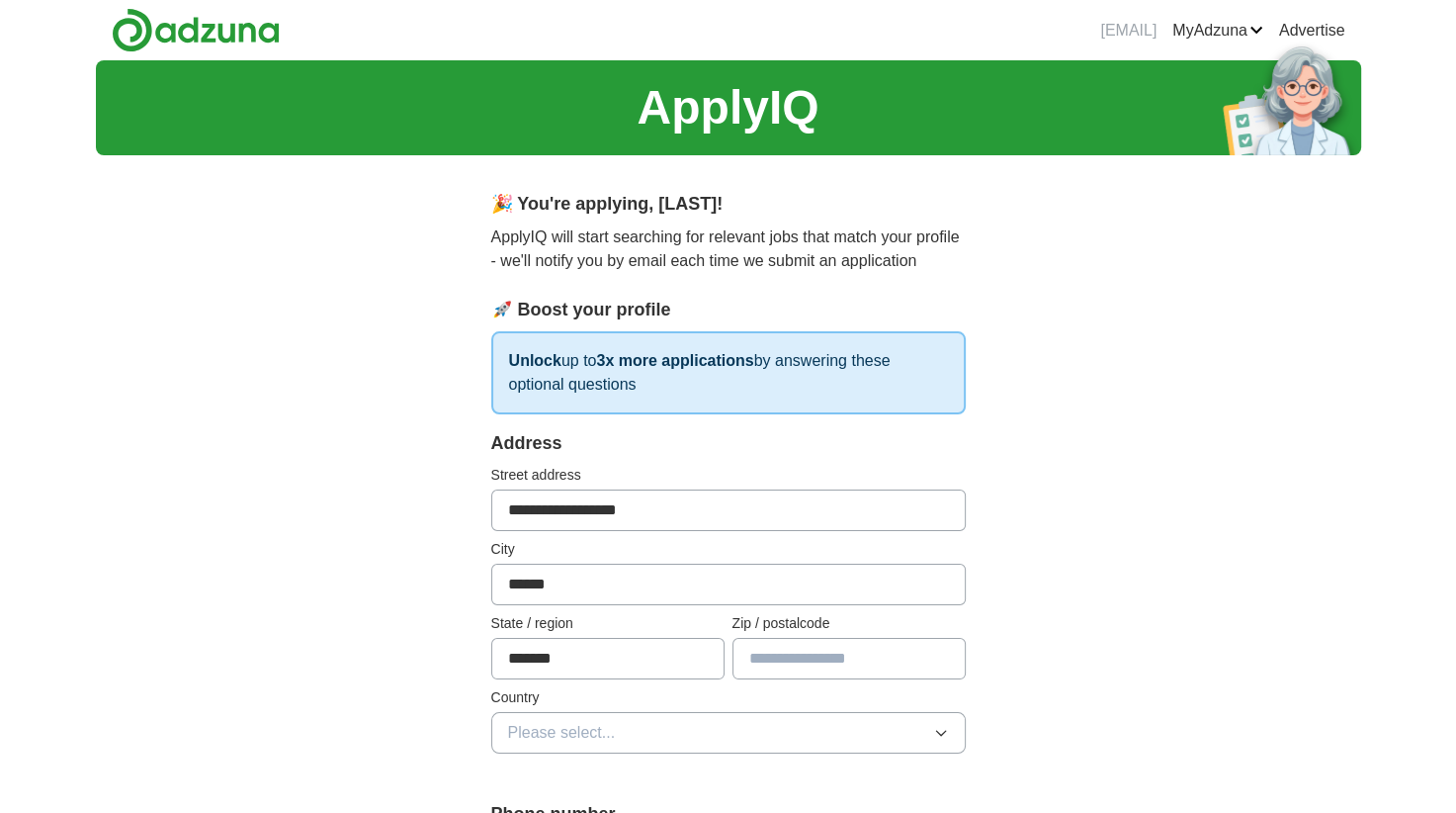 type on "*****" 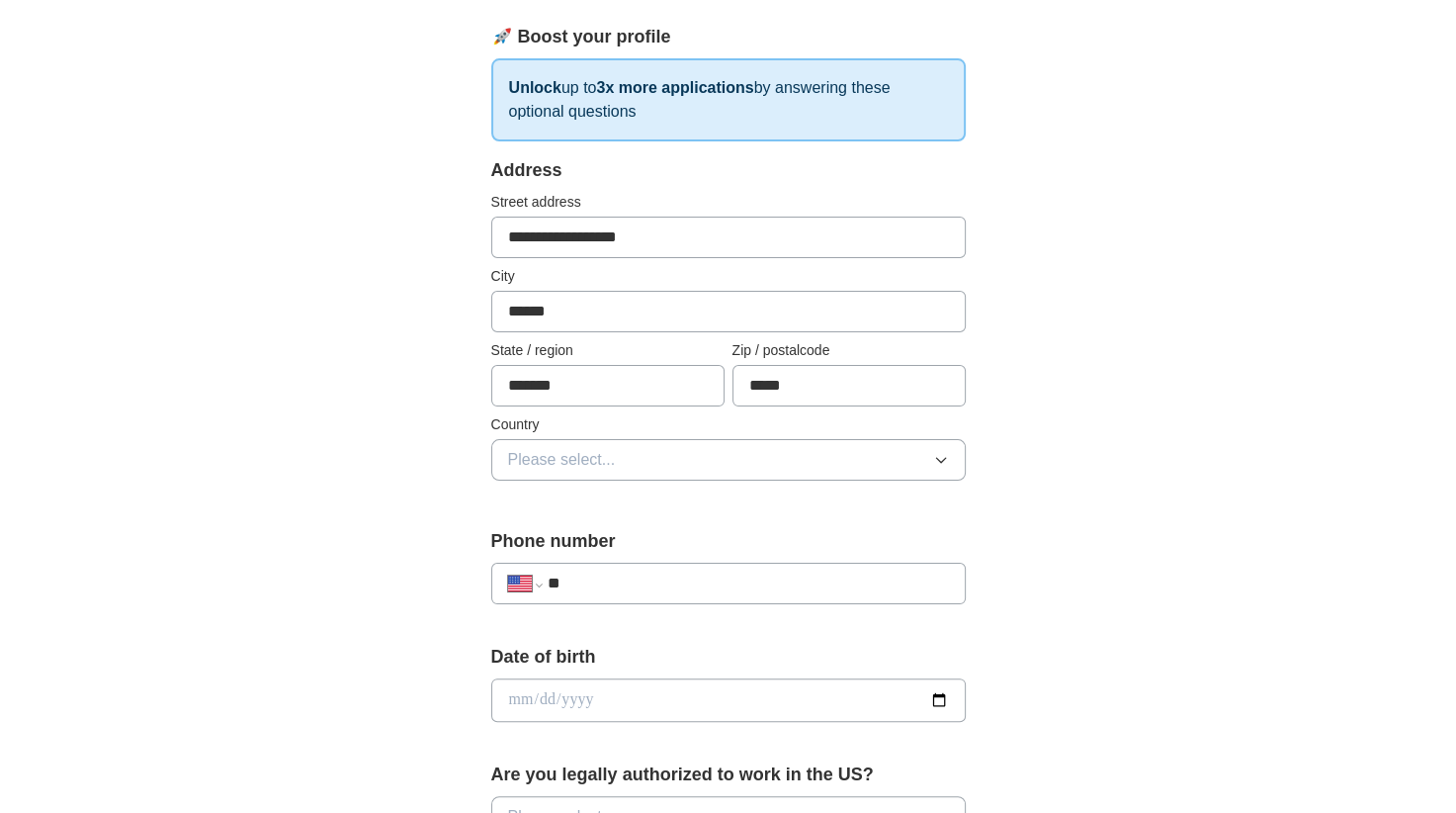 scroll, scrollTop: 277, scrollLeft: 0, axis: vertical 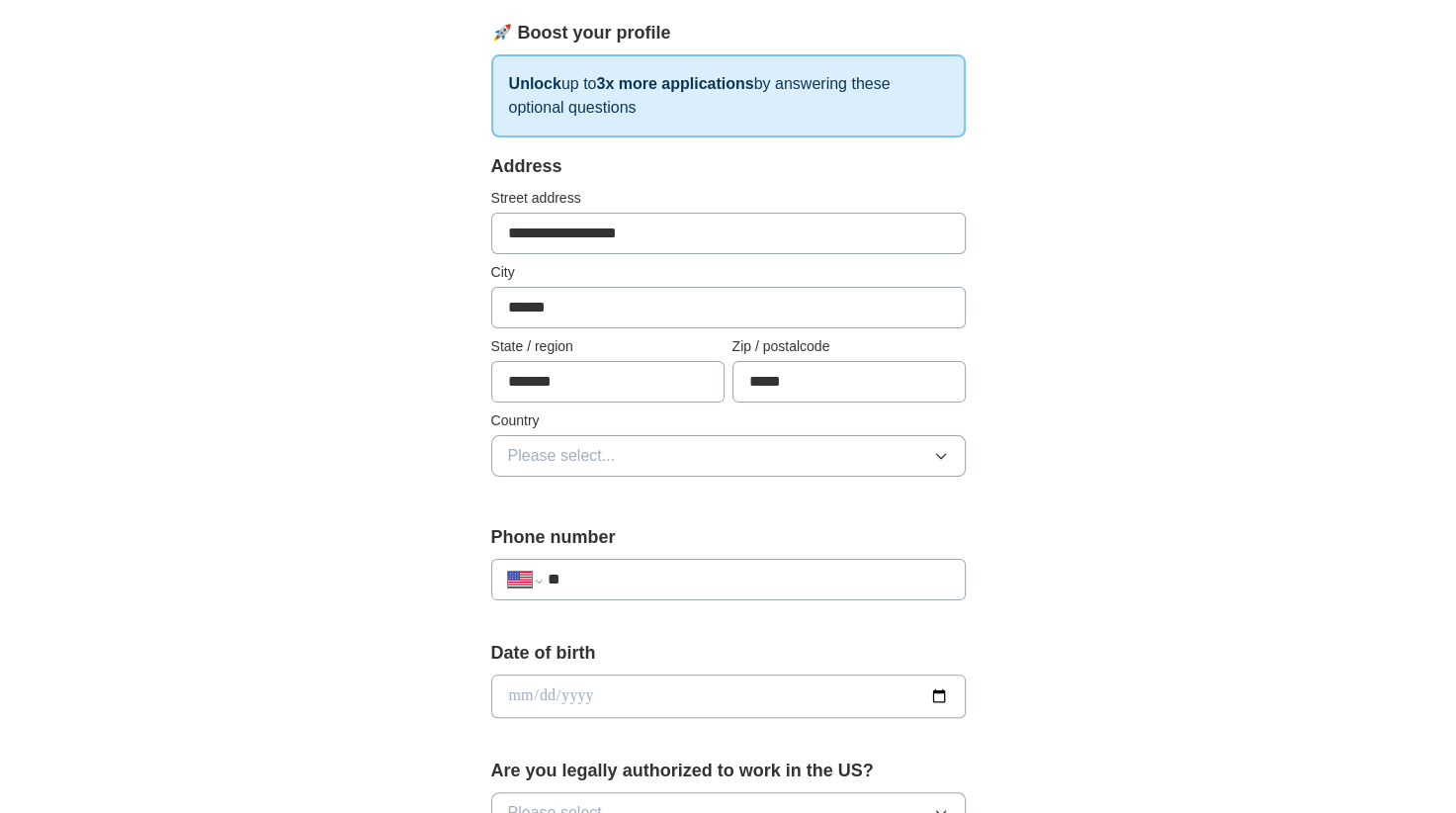 click 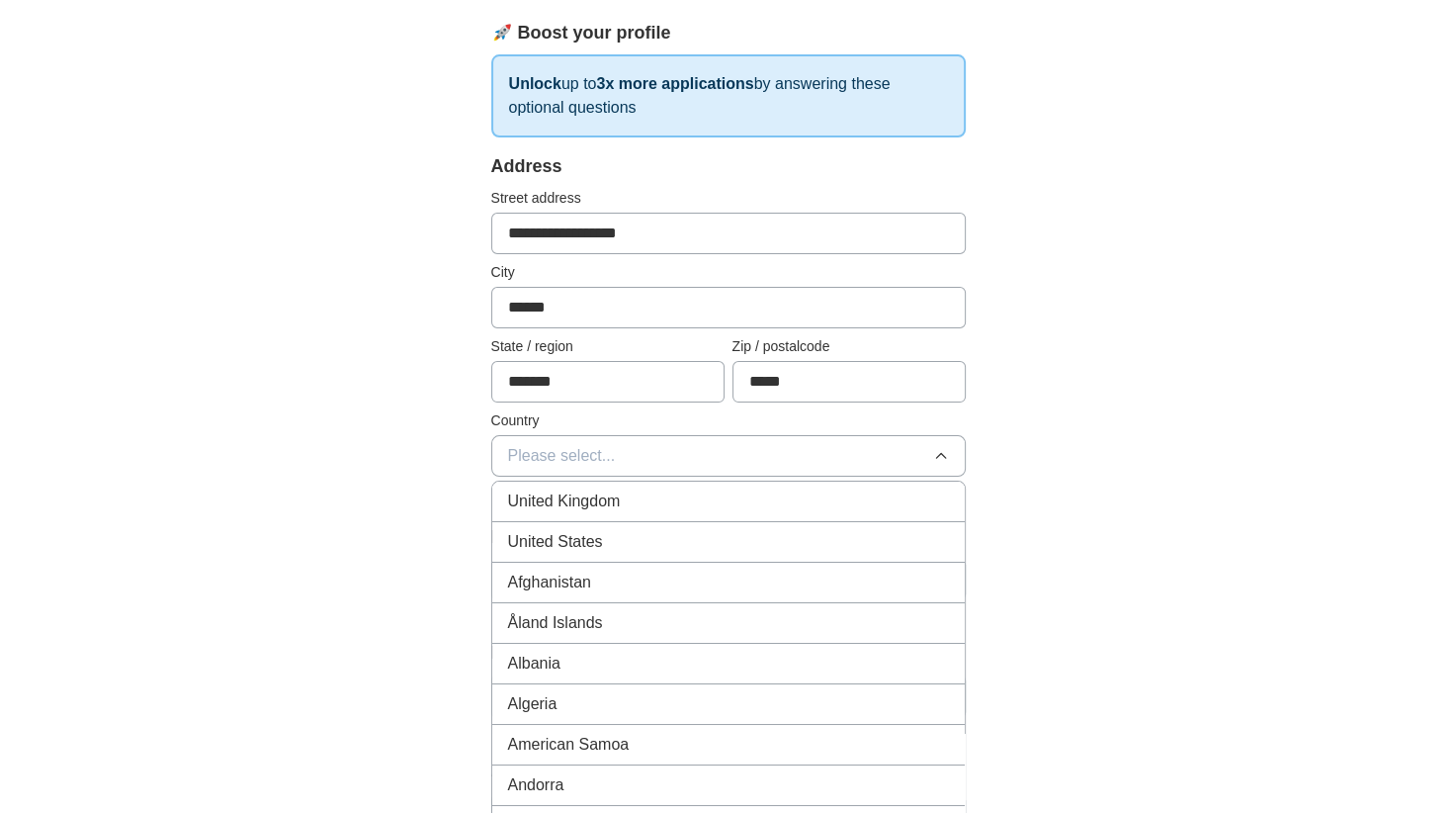 click on "United States" at bounding box center [728, 542] 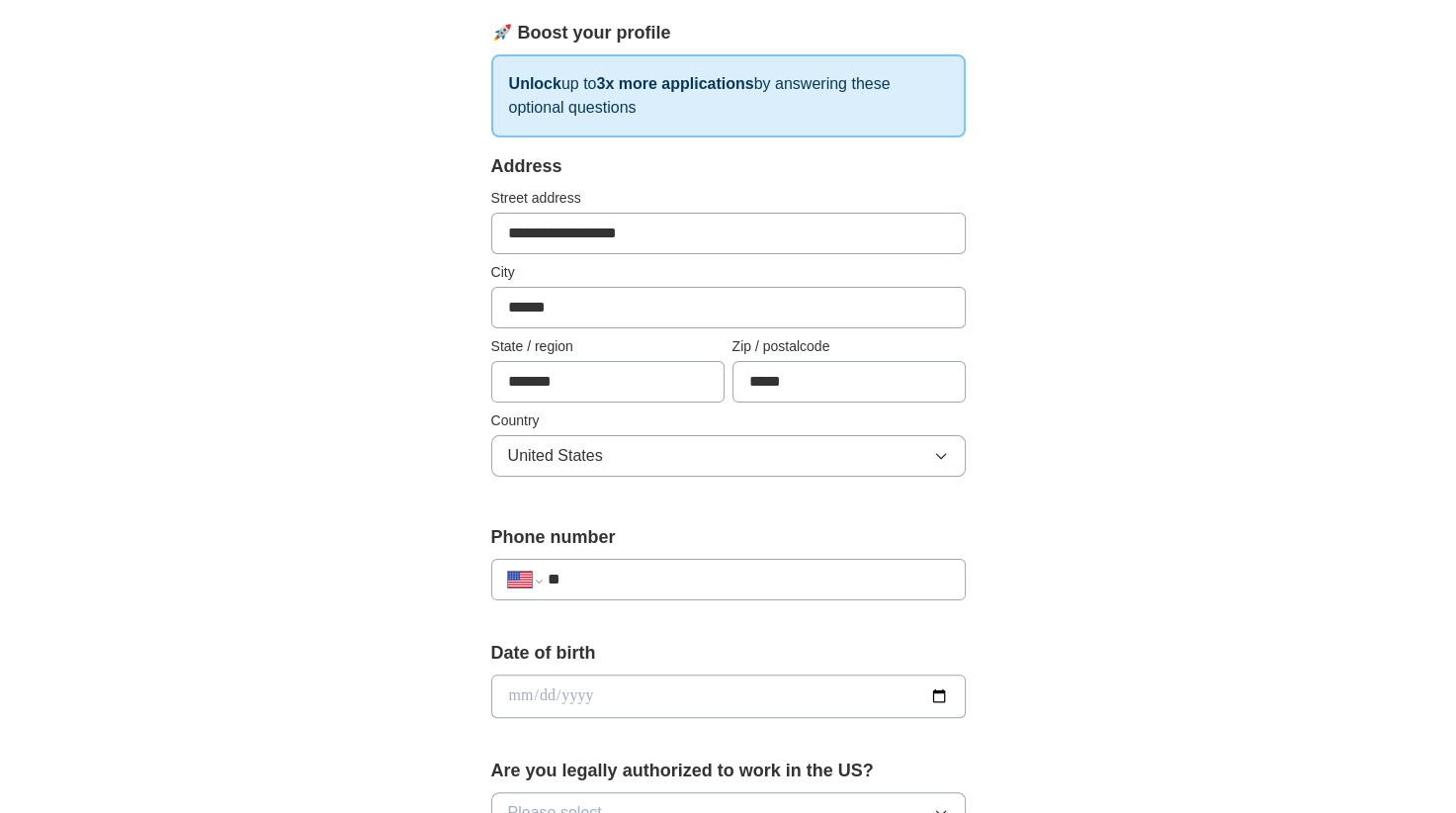 click on "**" at bounding box center [747, 580] 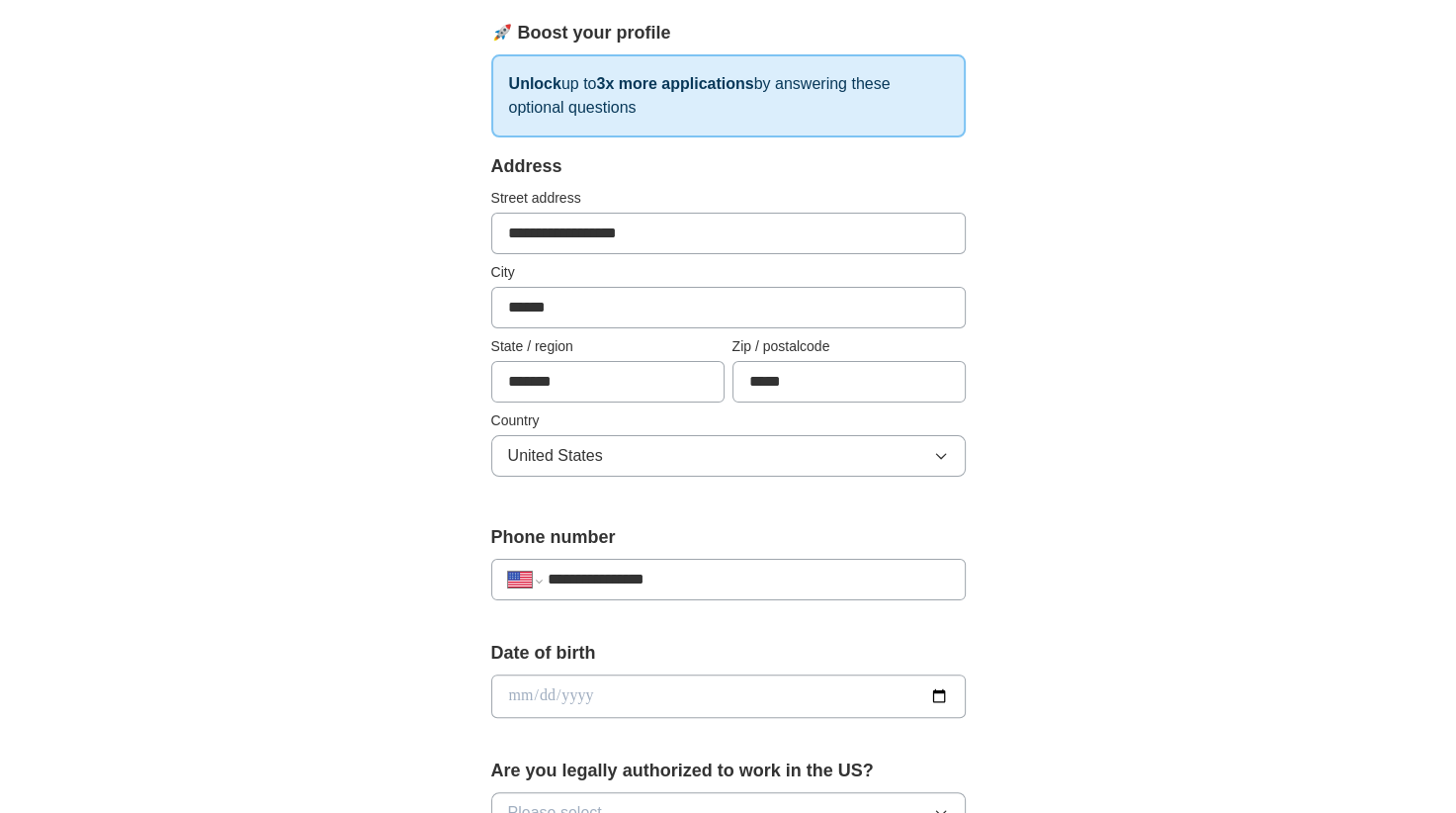 click at bounding box center (728, 696) 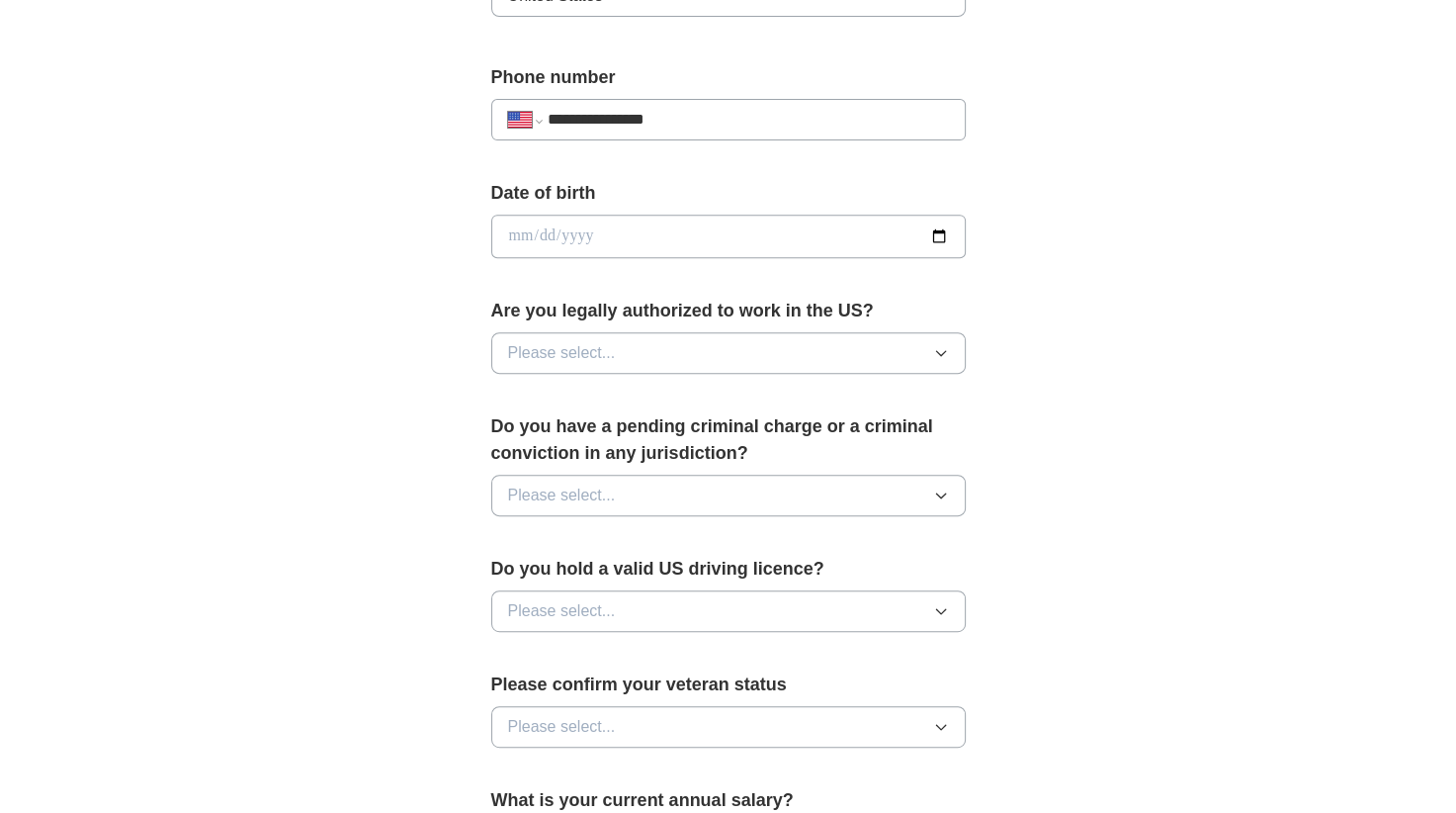 scroll, scrollTop: 752, scrollLeft: 0, axis: vertical 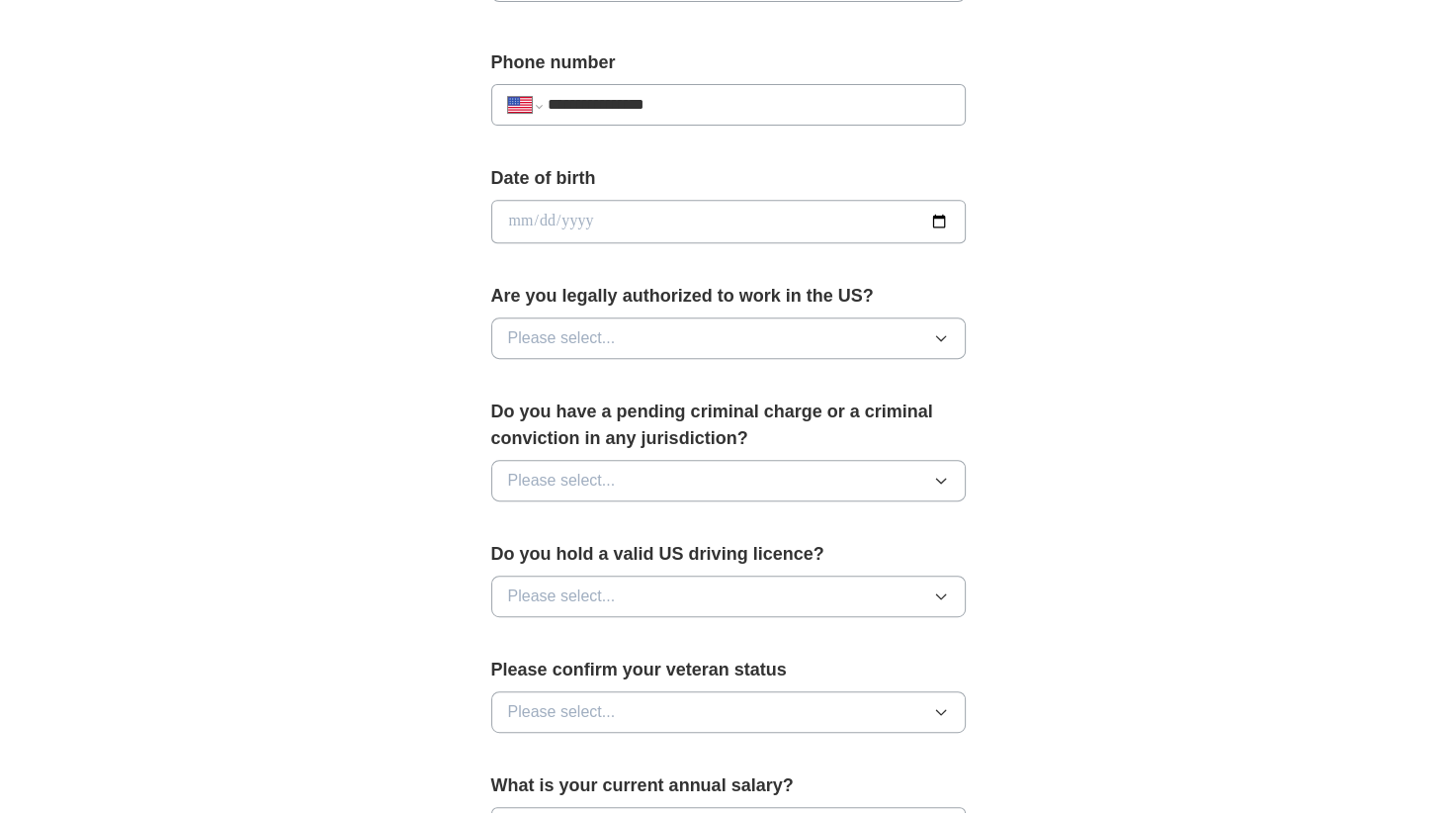 click 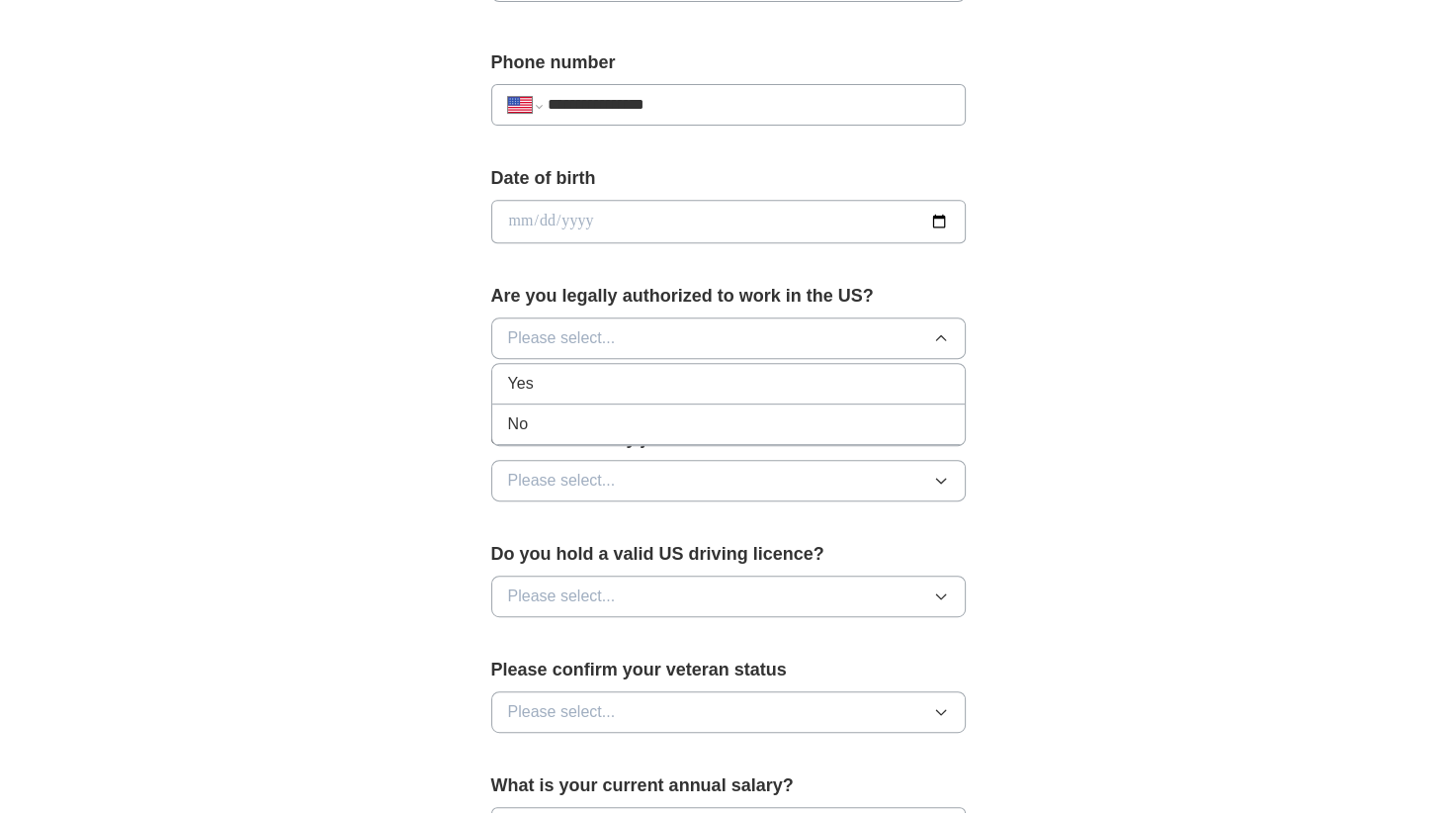 click on "Yes" at bounding box center [728, 384] 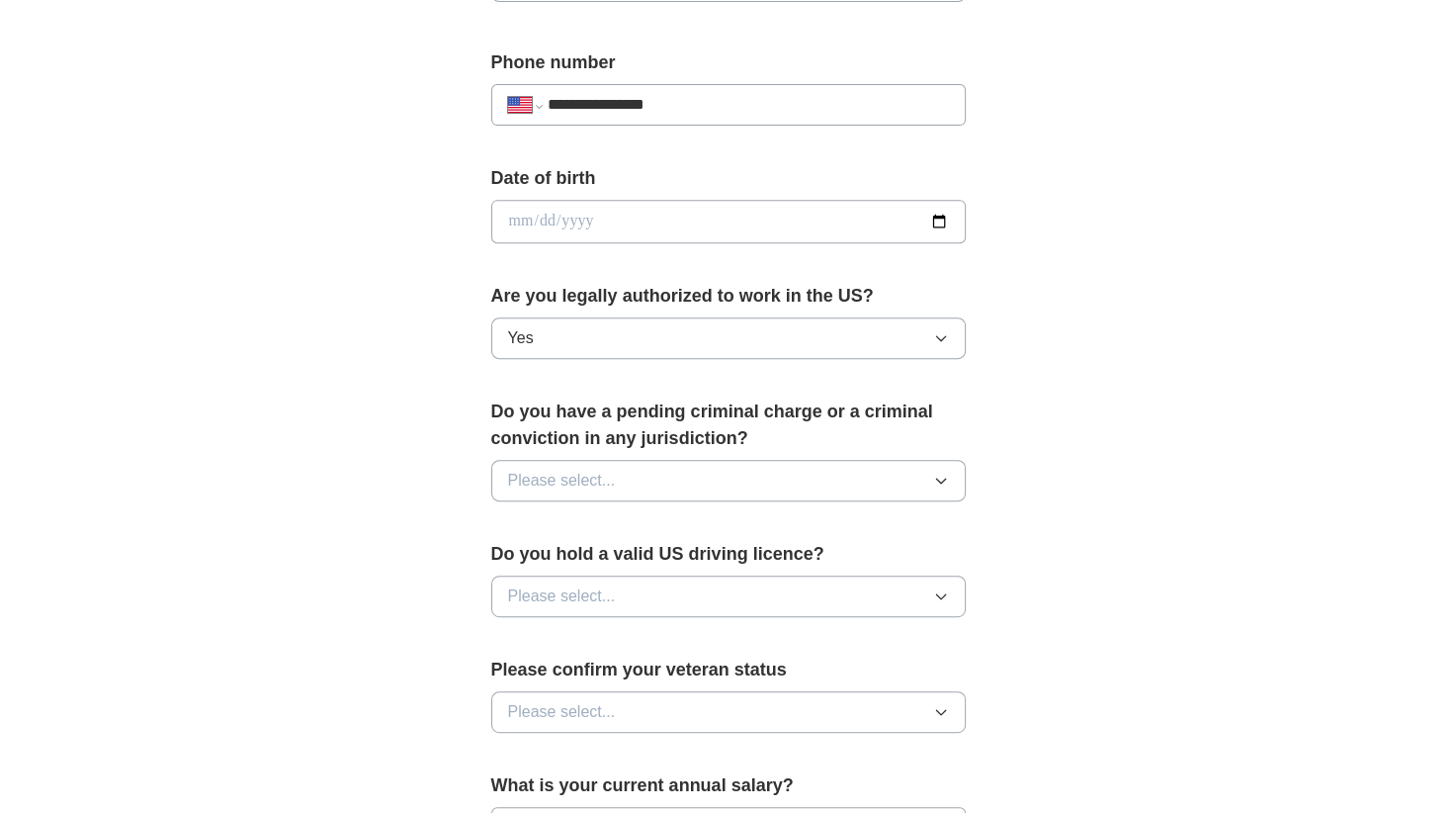 click 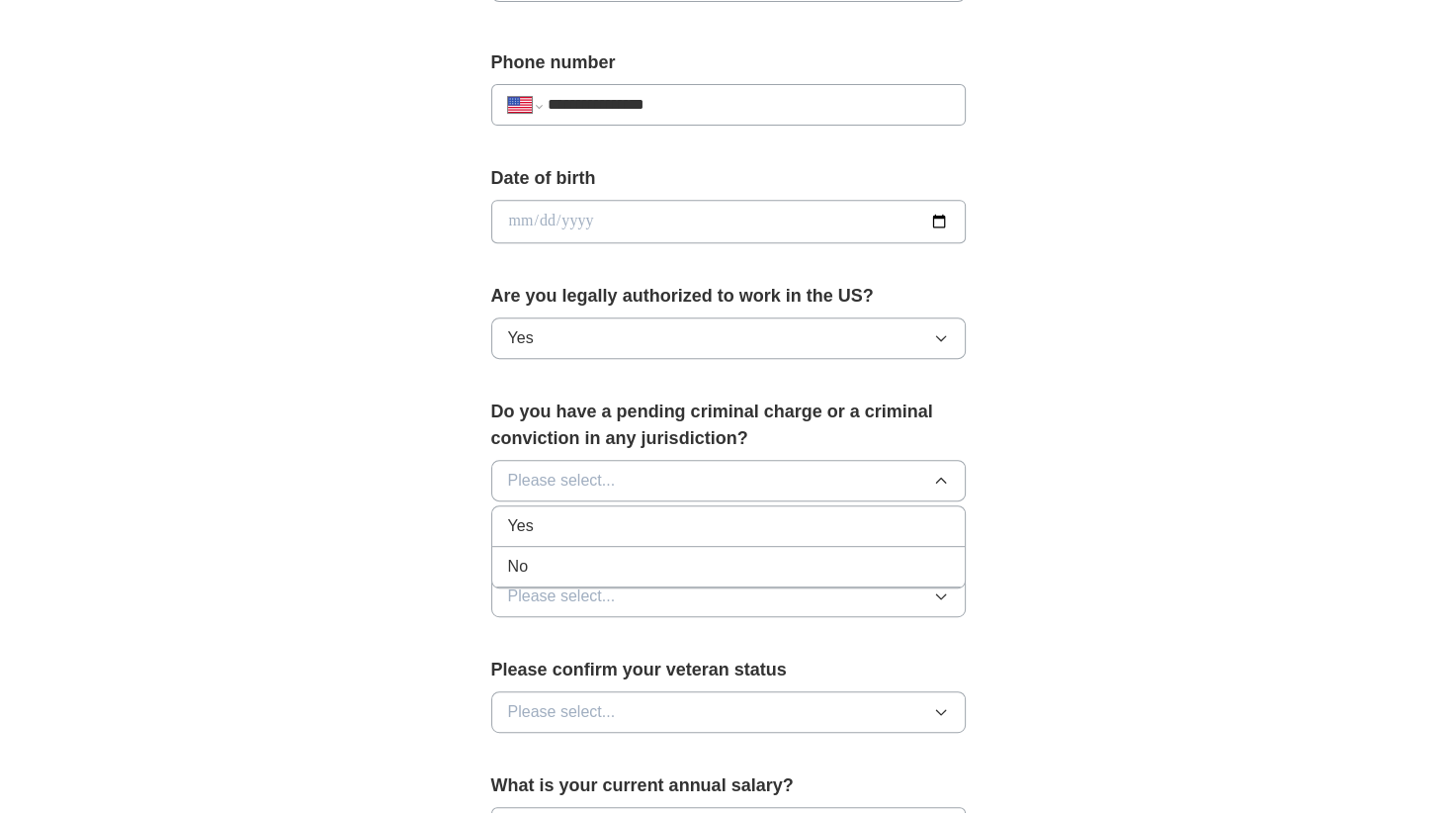 click on "No" at bounding box center (728, 567) 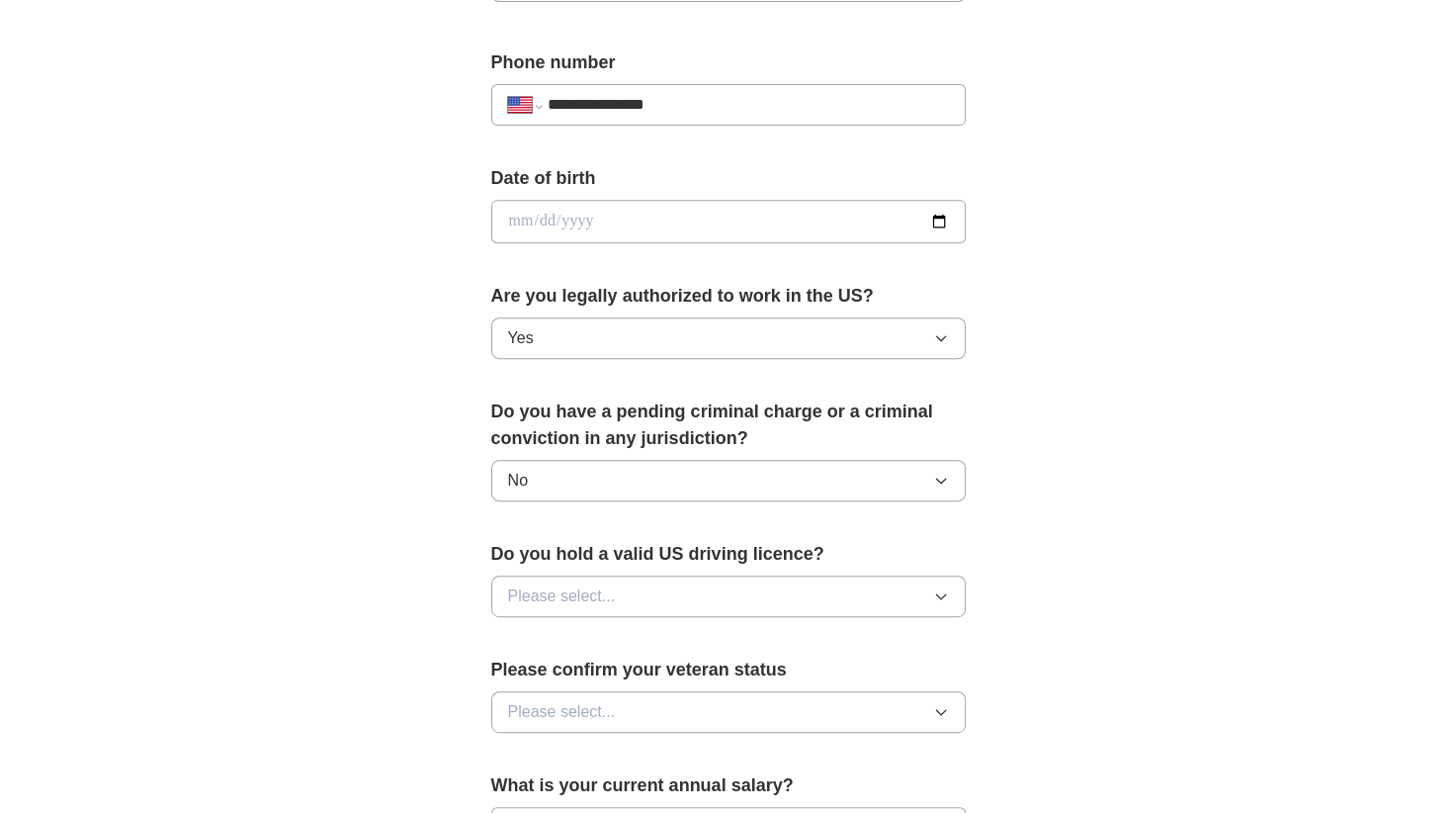 click 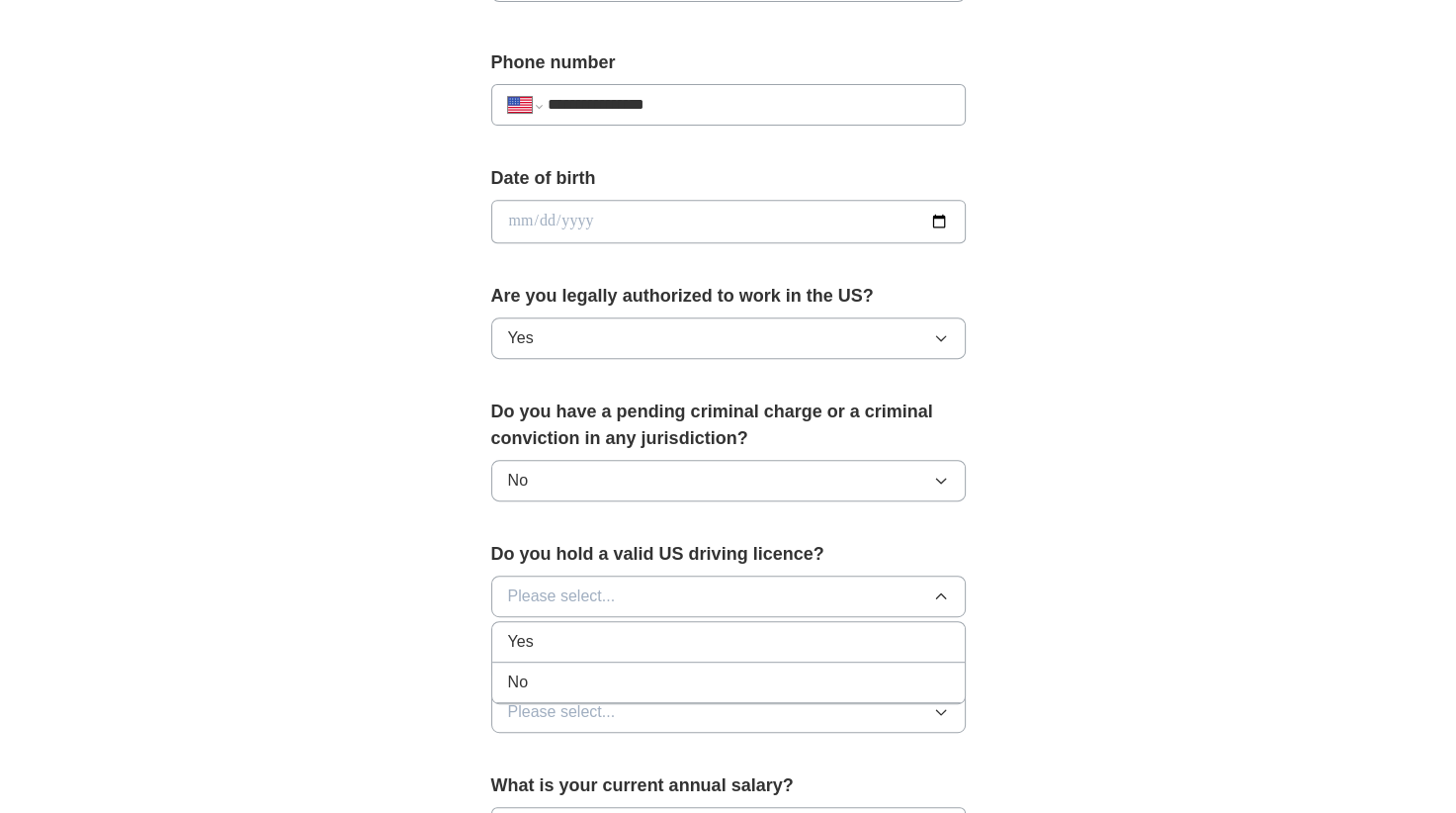 click on "Yes" at bounding box center [728, 642] 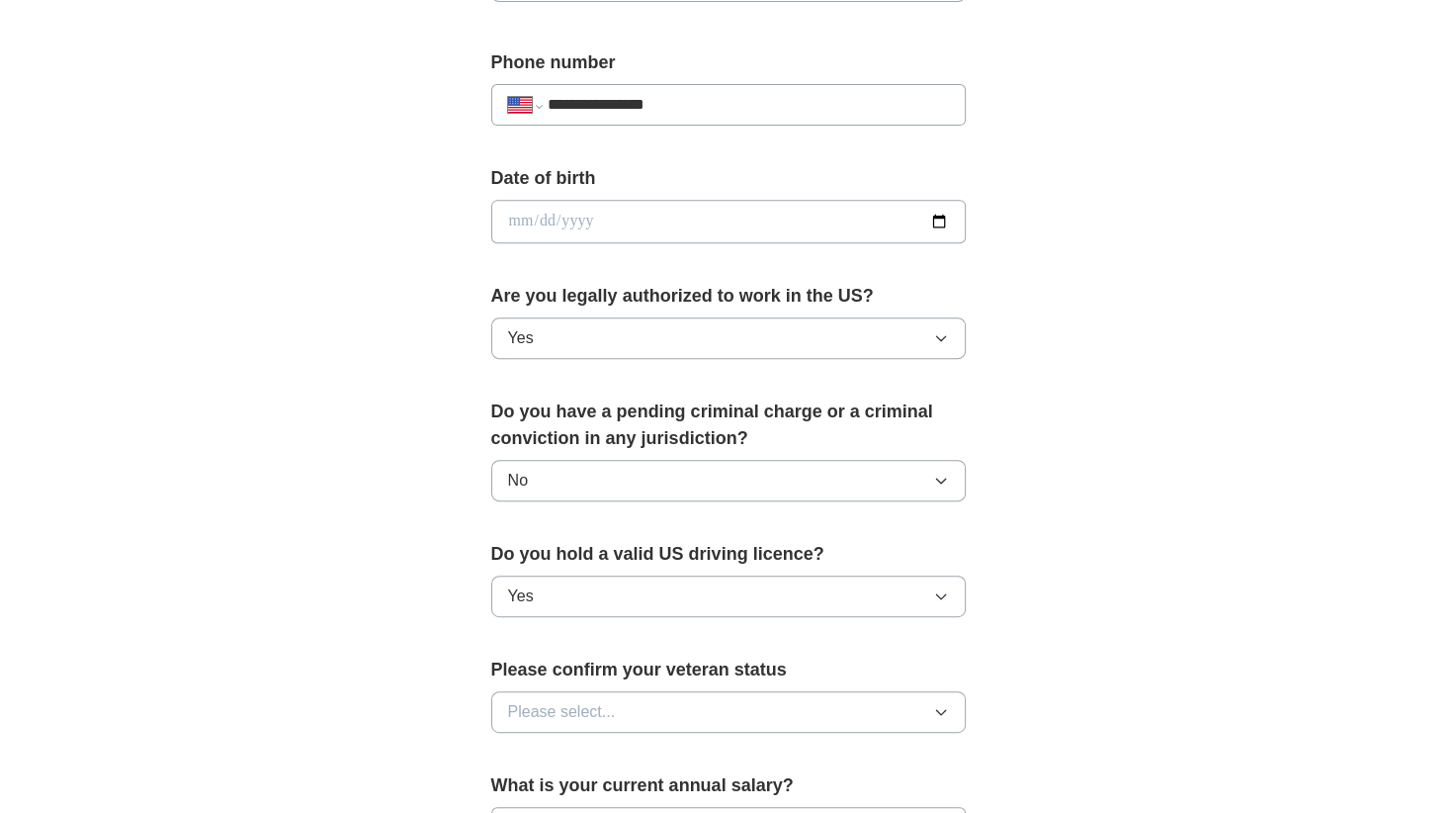 click 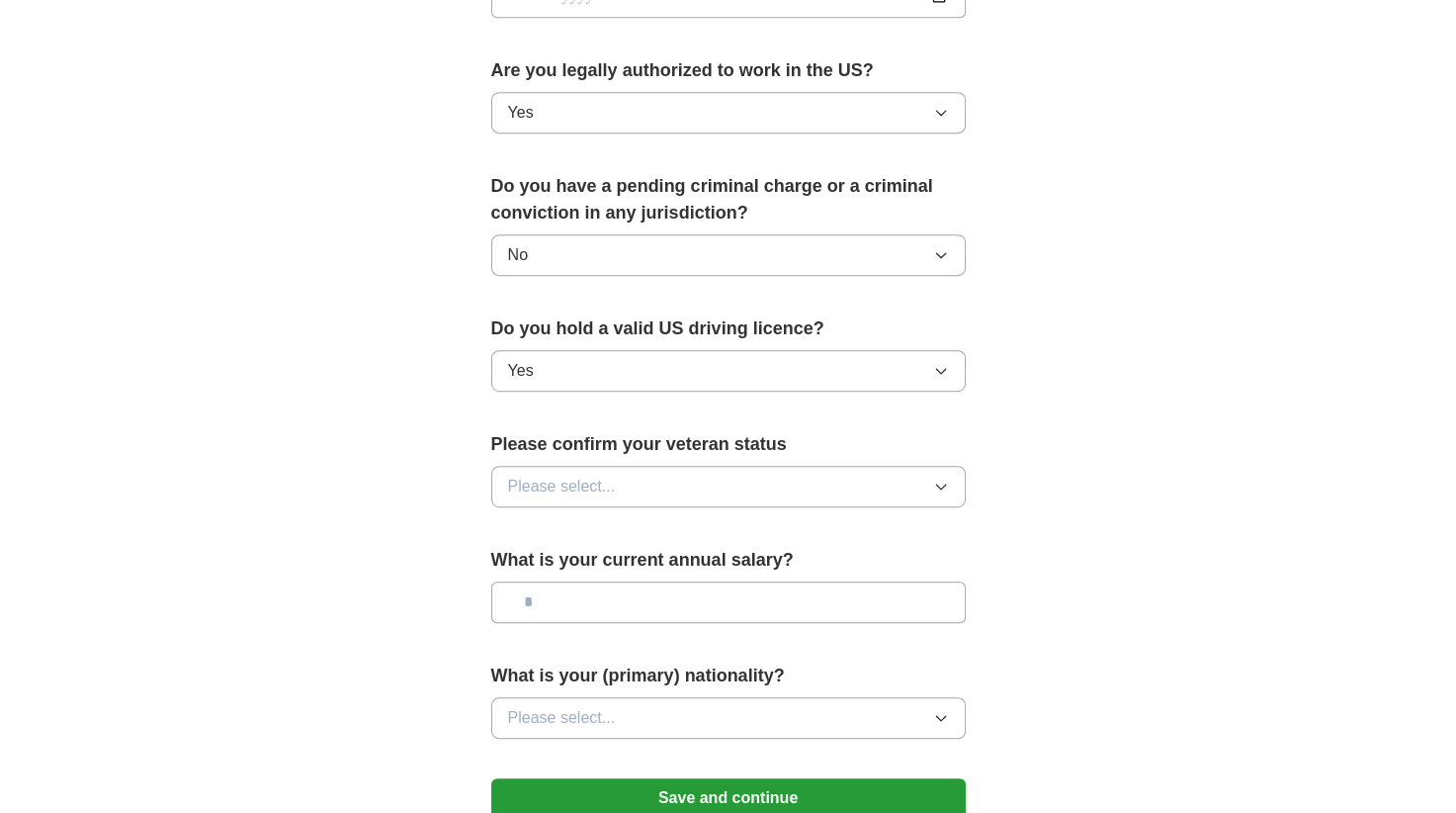 scroll, scrollTop: 989, scrollLeft: 0, axis: vertical 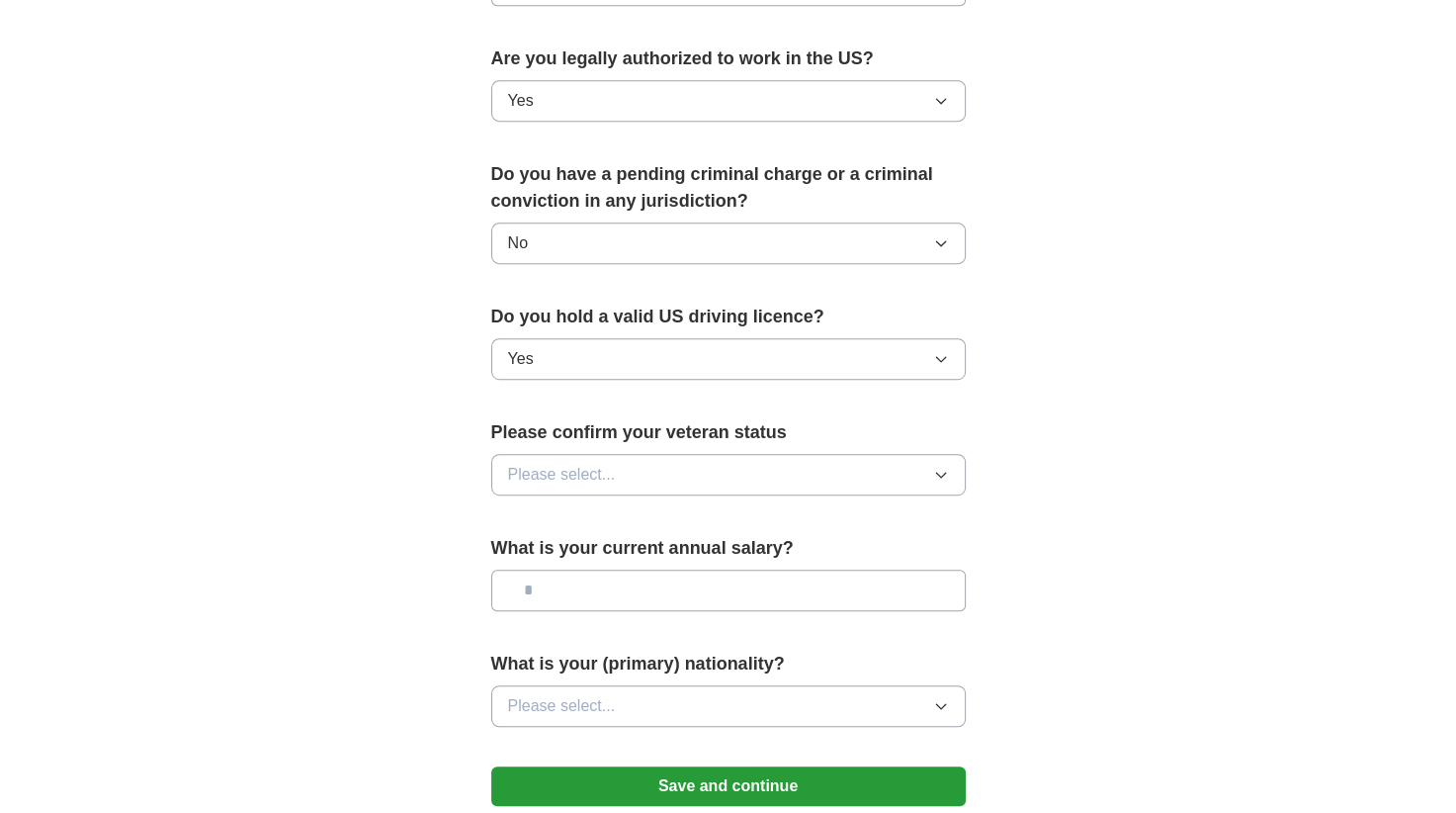 click 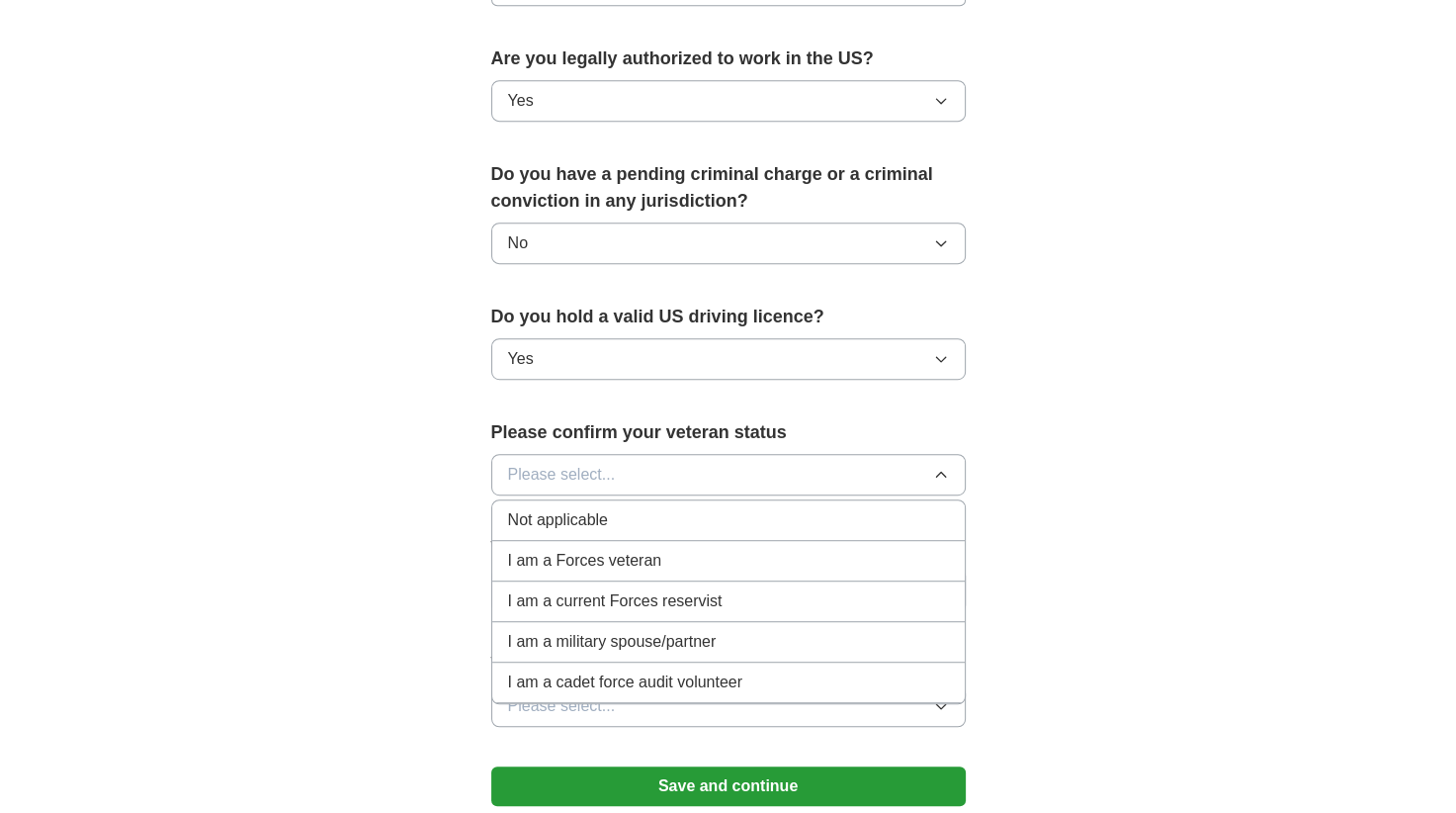 click on "Not applicable" at bounding box center (728, 520) 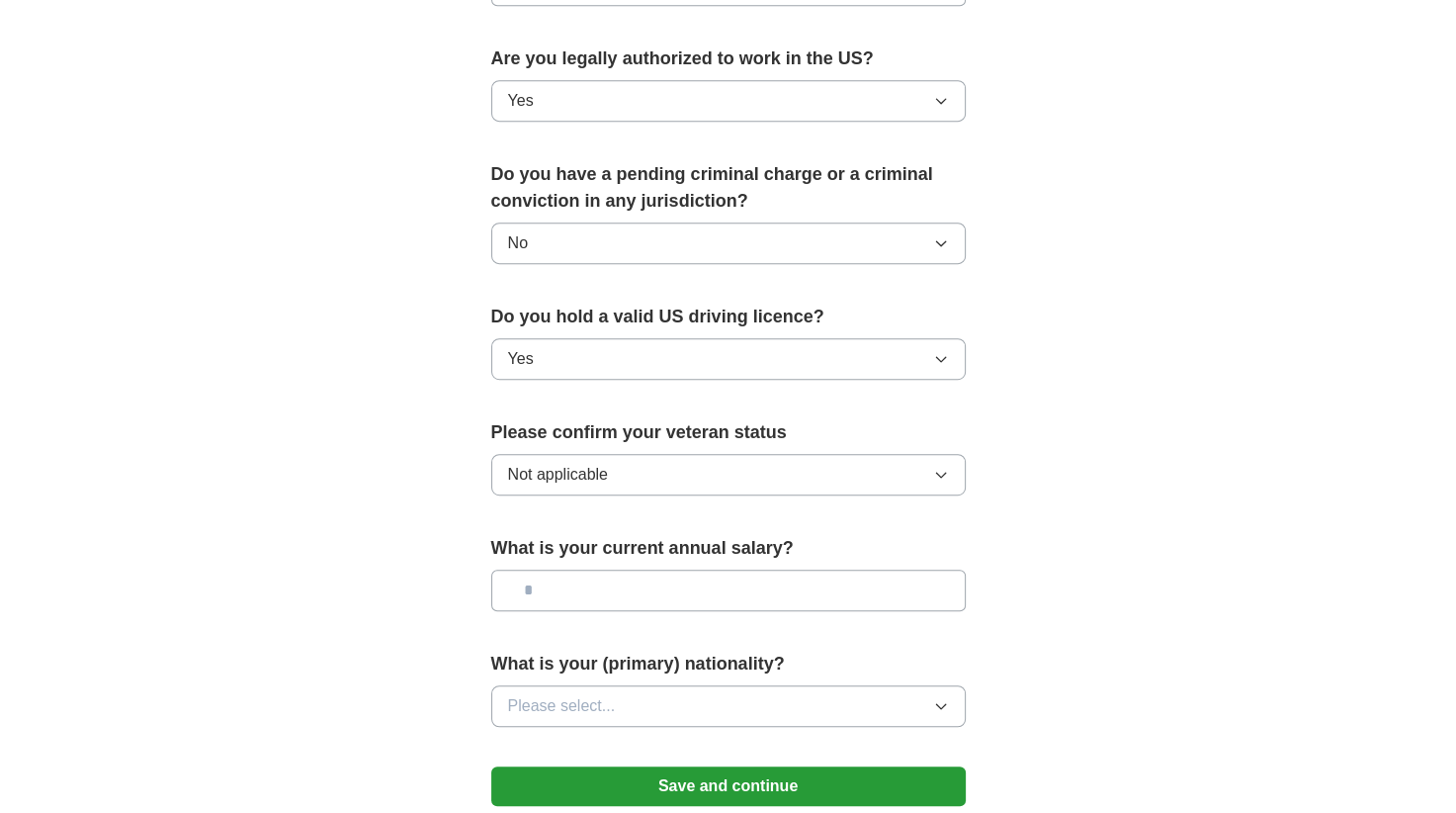 click at bounding box center (728, 590) 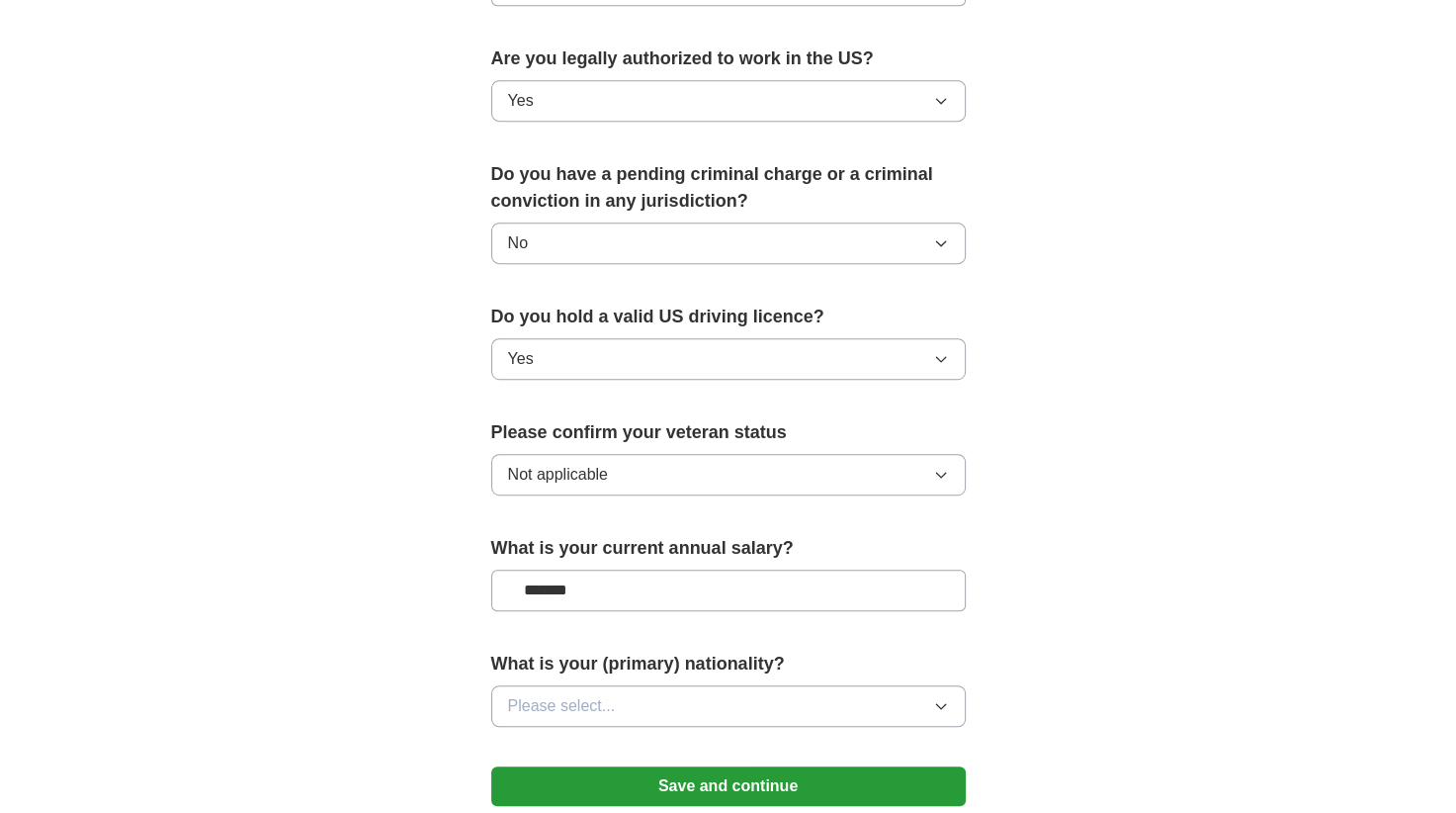 type on "*******" 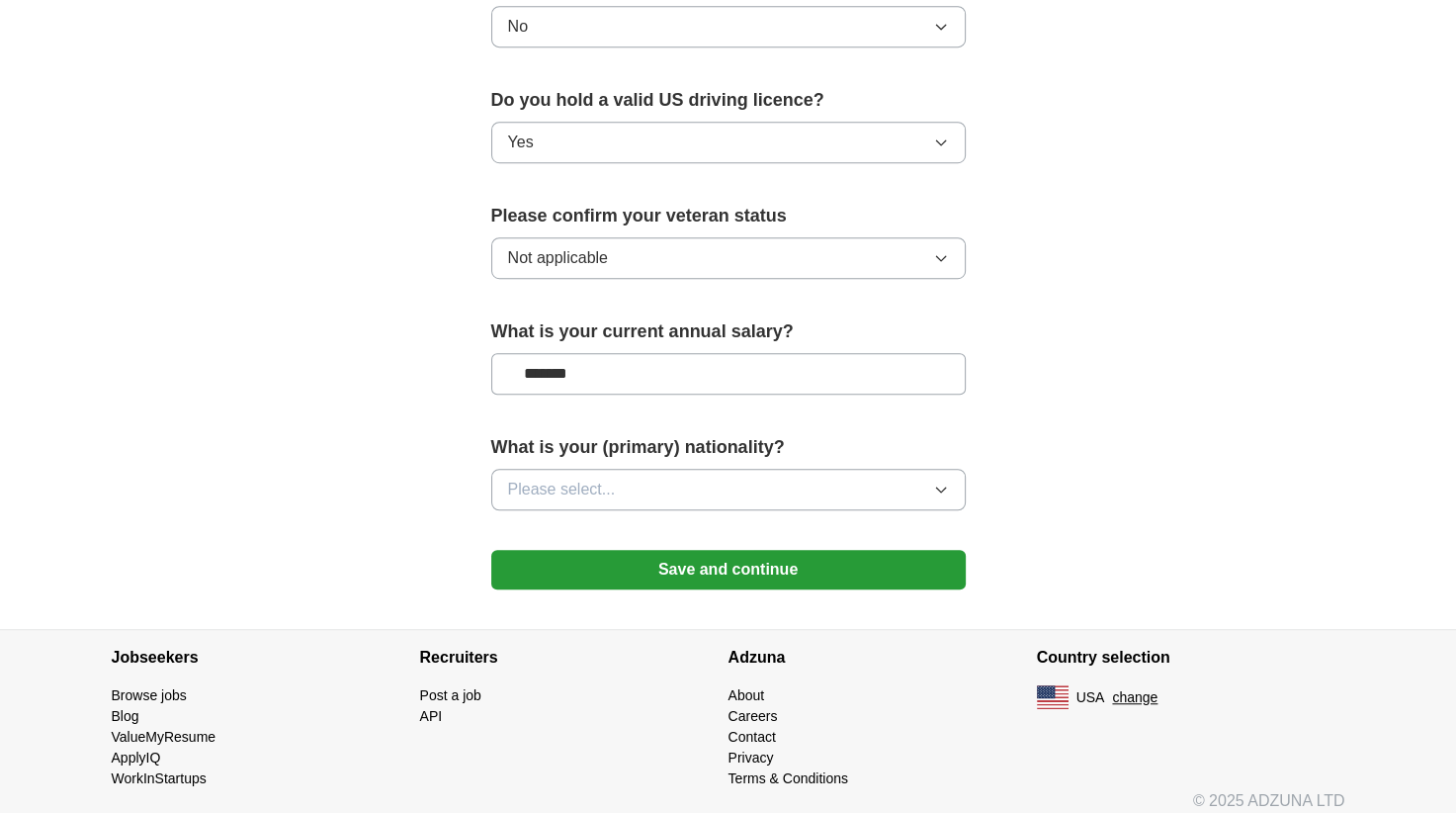 scroll, scrollTop: 1215, scrollLeft: 0, axis: vertical 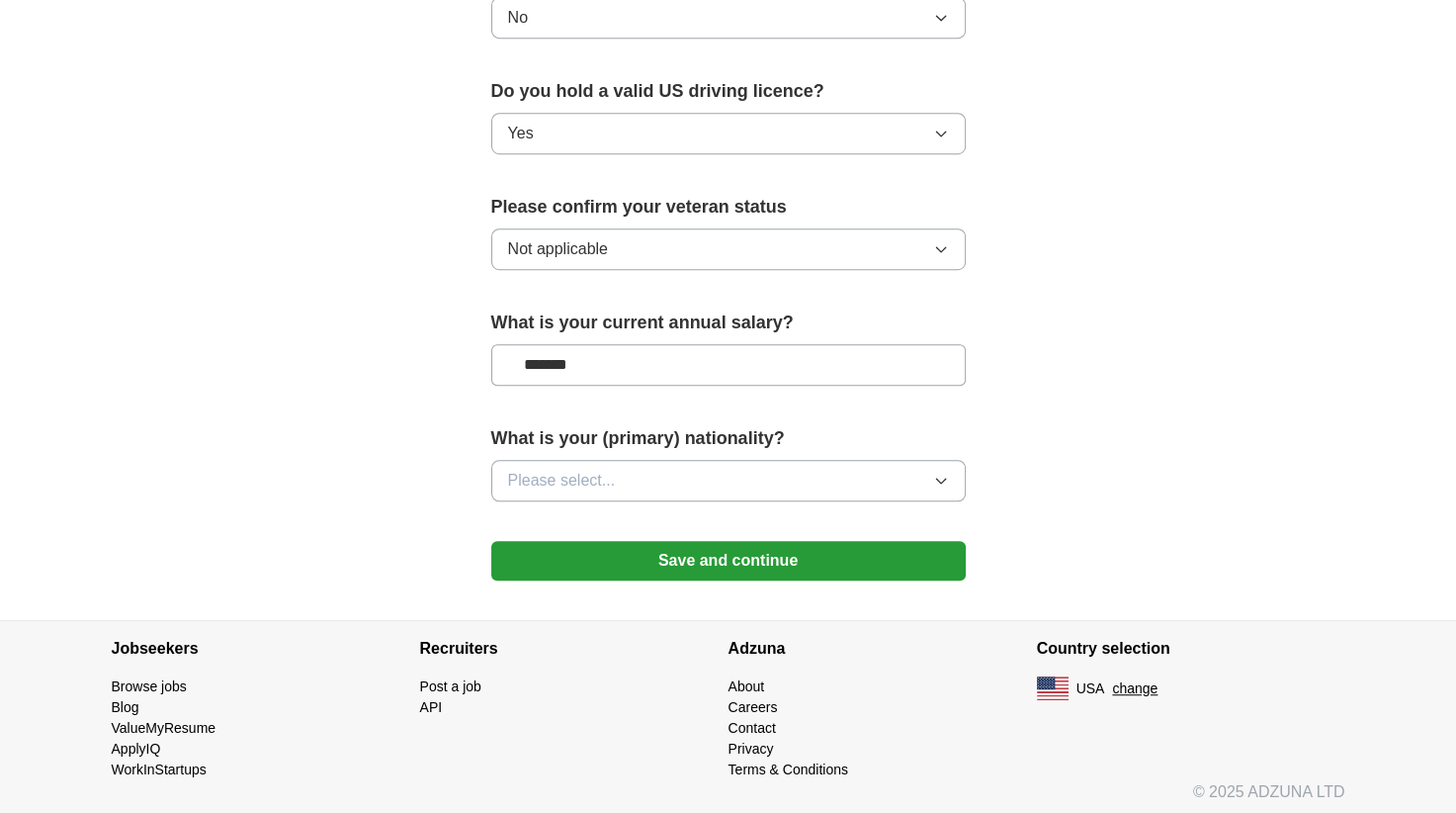 click 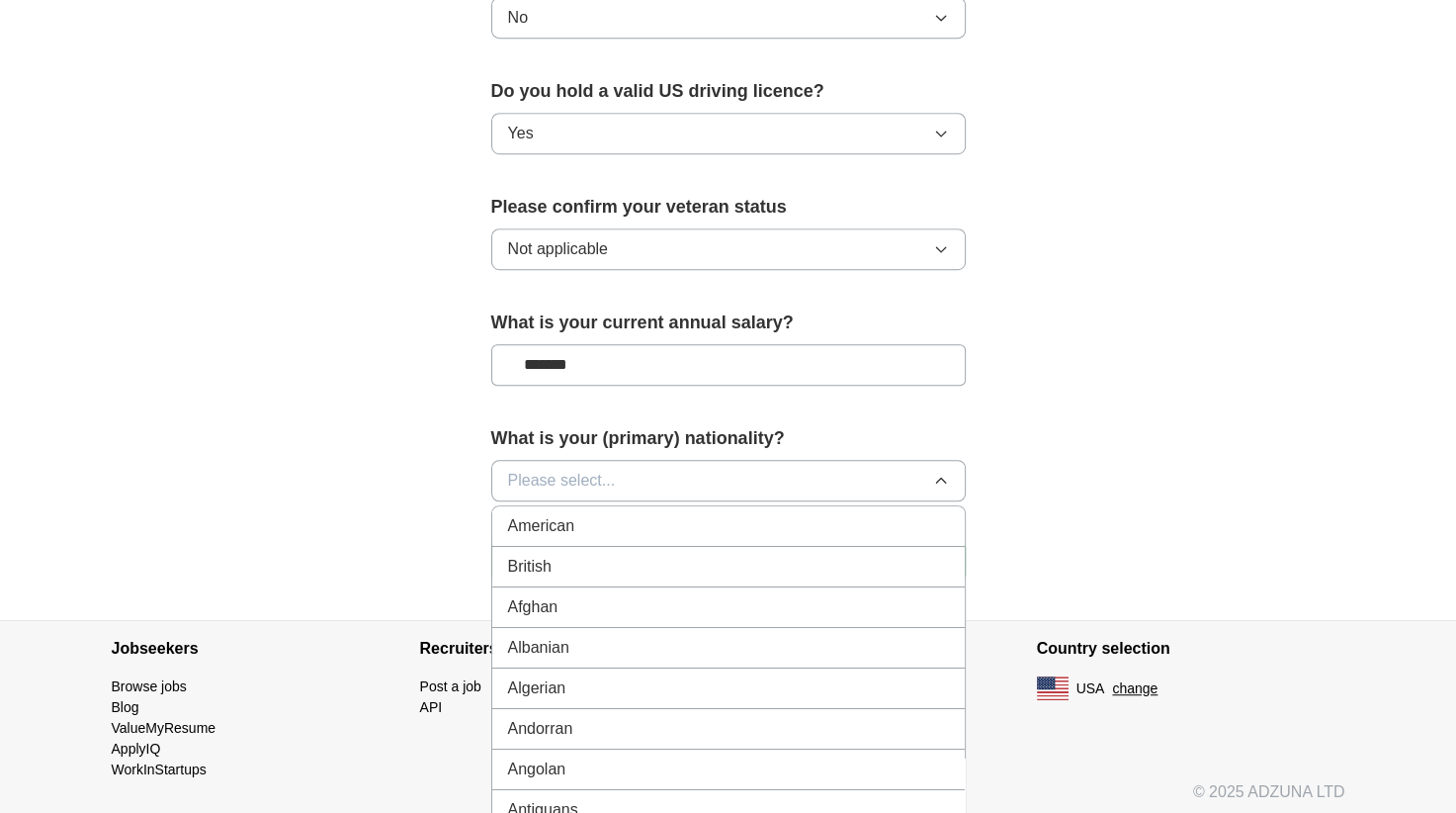 click on "American" at bounding box center [728, 526] 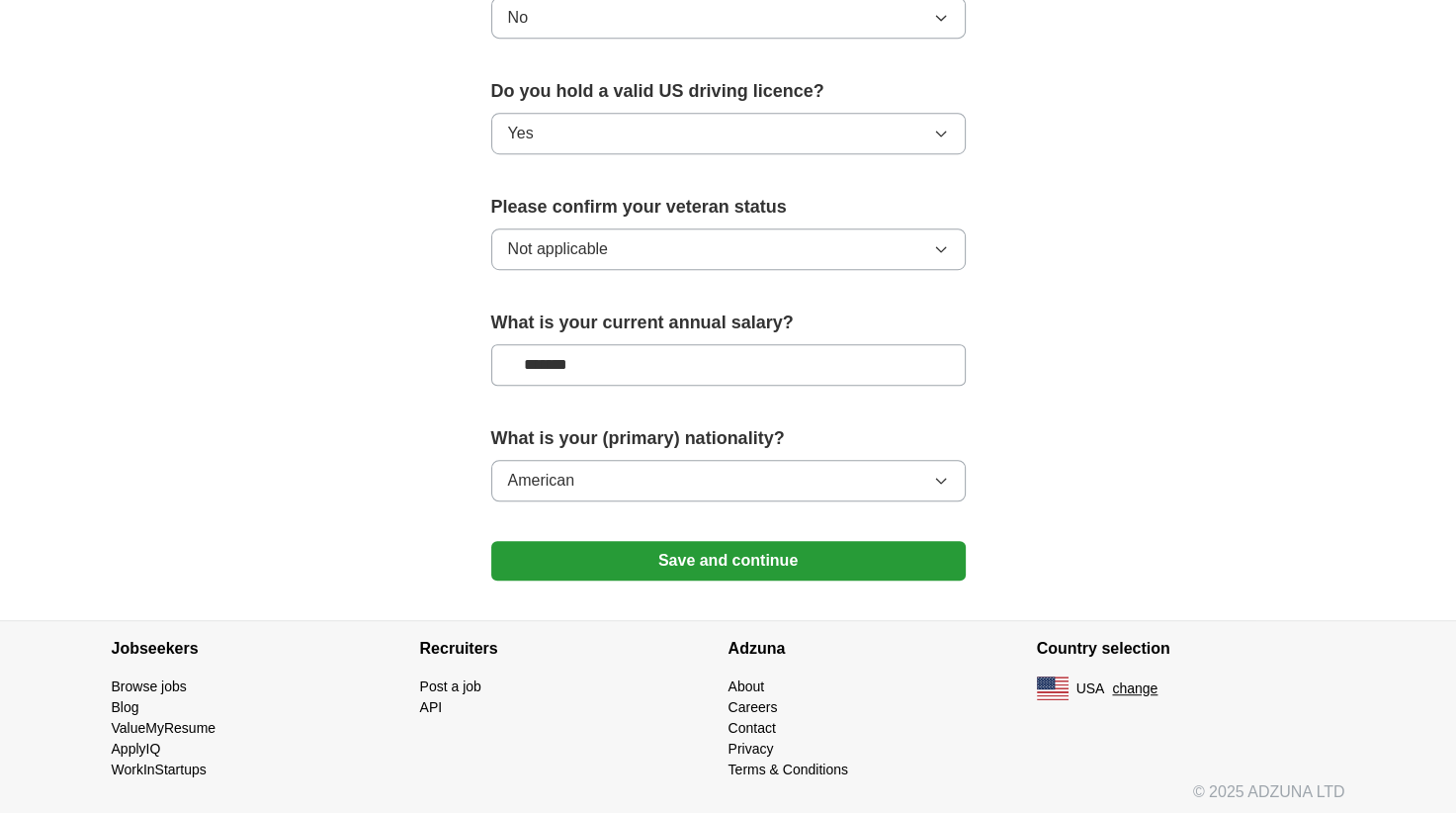 click on "Save and continue" at bounding box center (728, 561) 